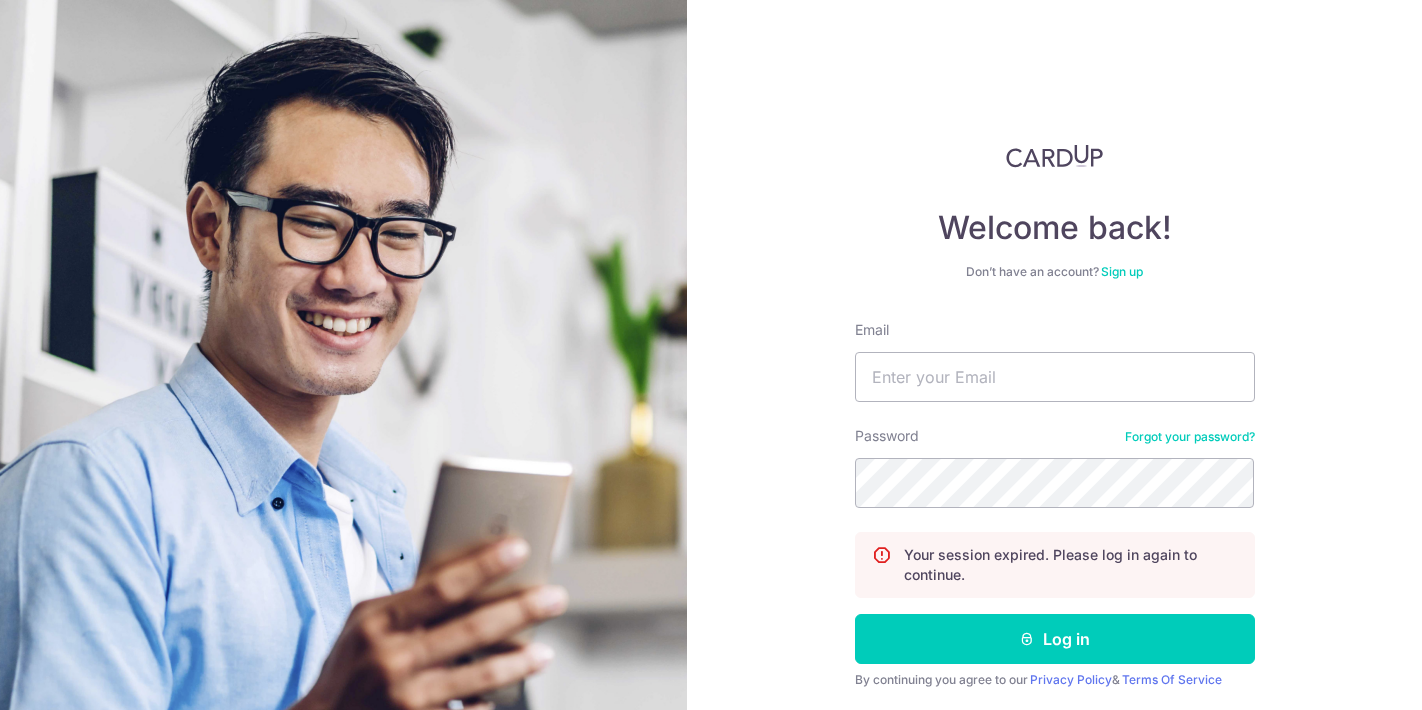 scroll, scrollTop: 0, scrollLeft: 0, axis: both 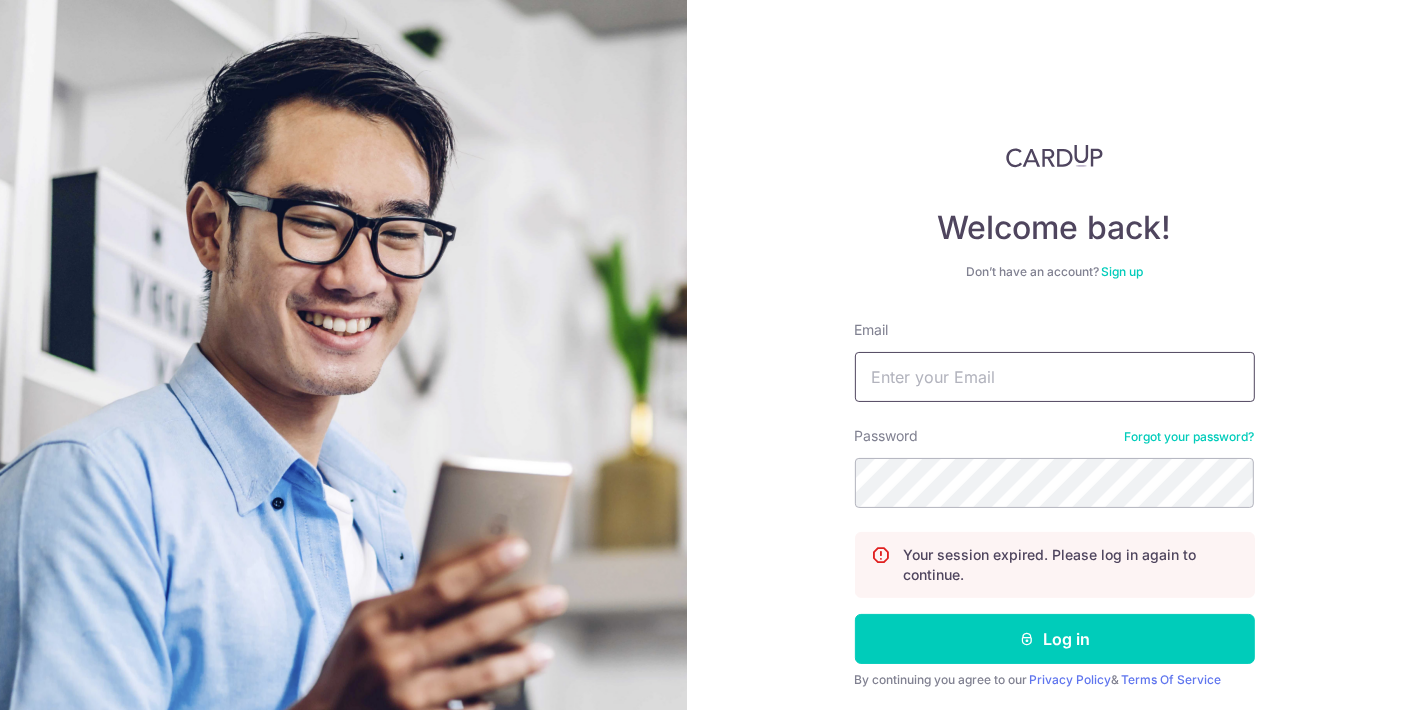 click on "Email" at bounding box center (1055, 377) 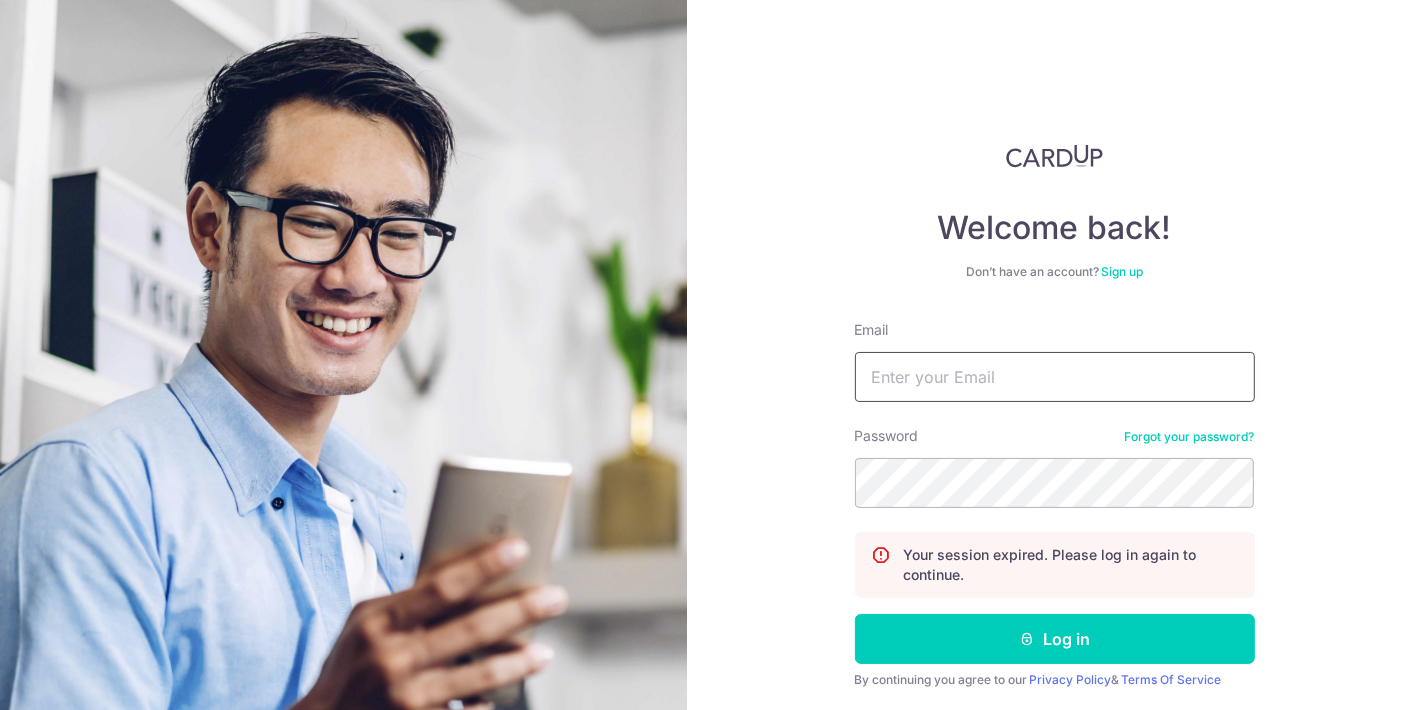 type on "[EMAIL]" 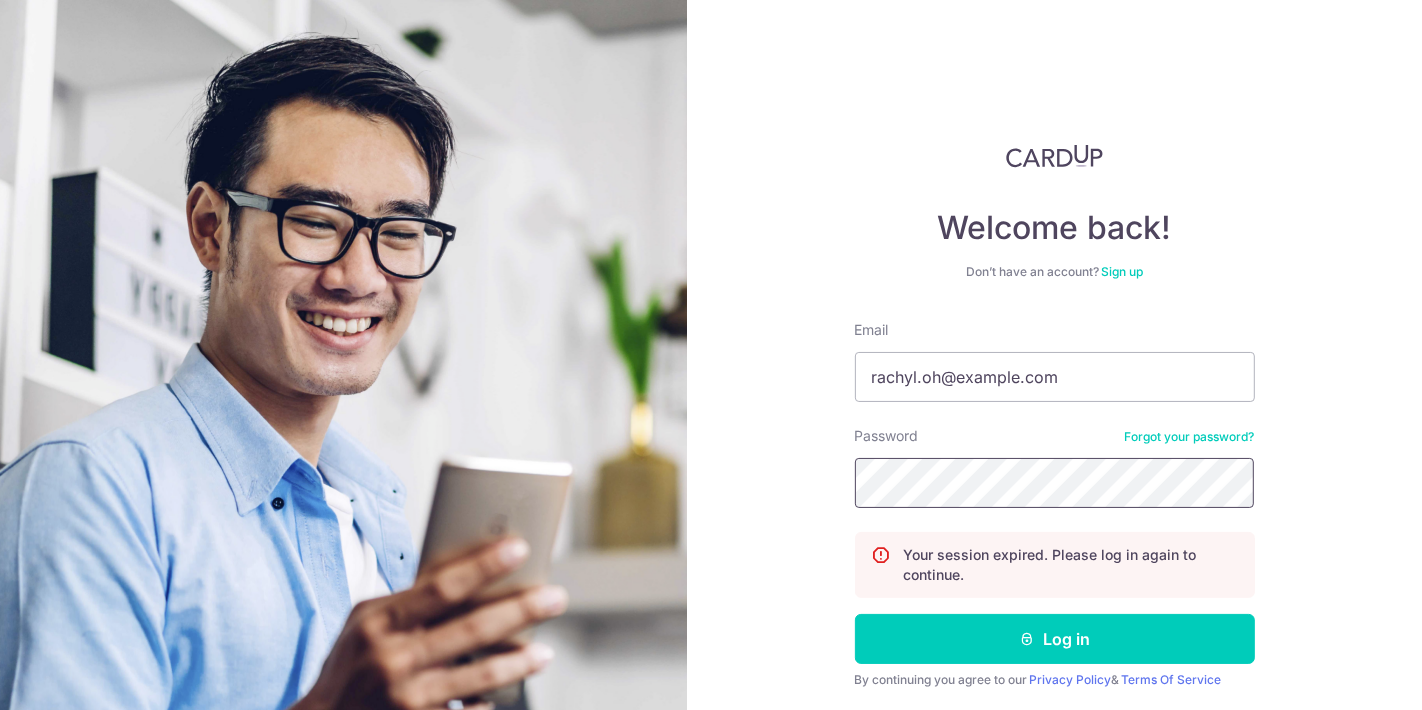 click on "Log in" at bounding box center [1055, 639] 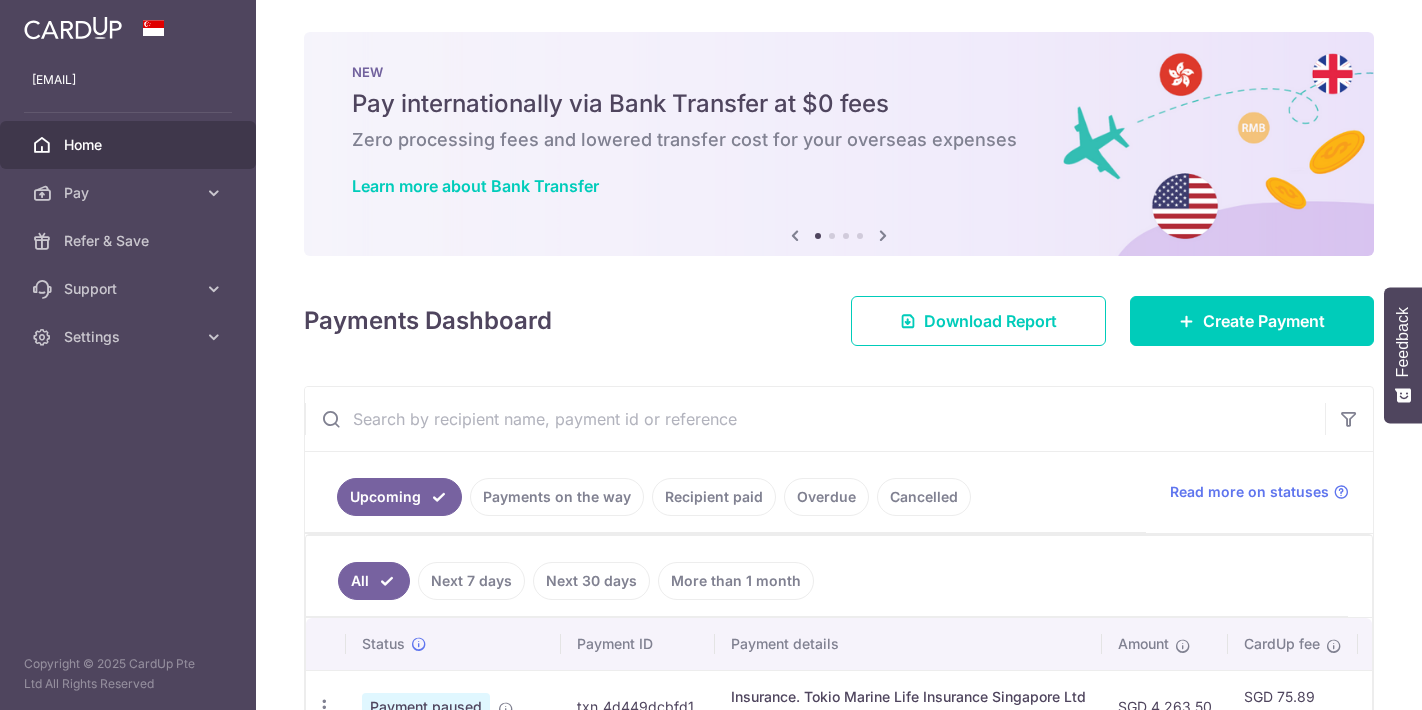 scroll, scrollTop: 0, scrollLeft: 0, axis: both 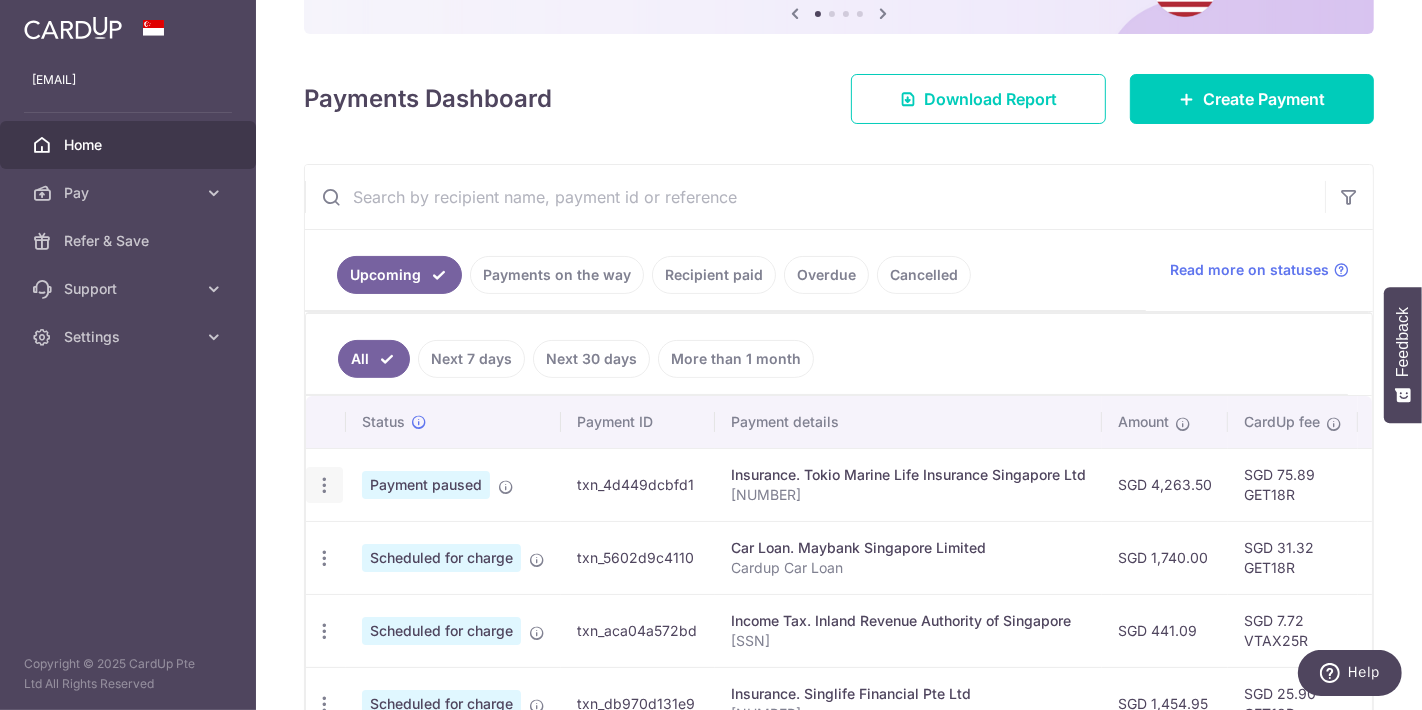 click at bounding box center (324, 485) 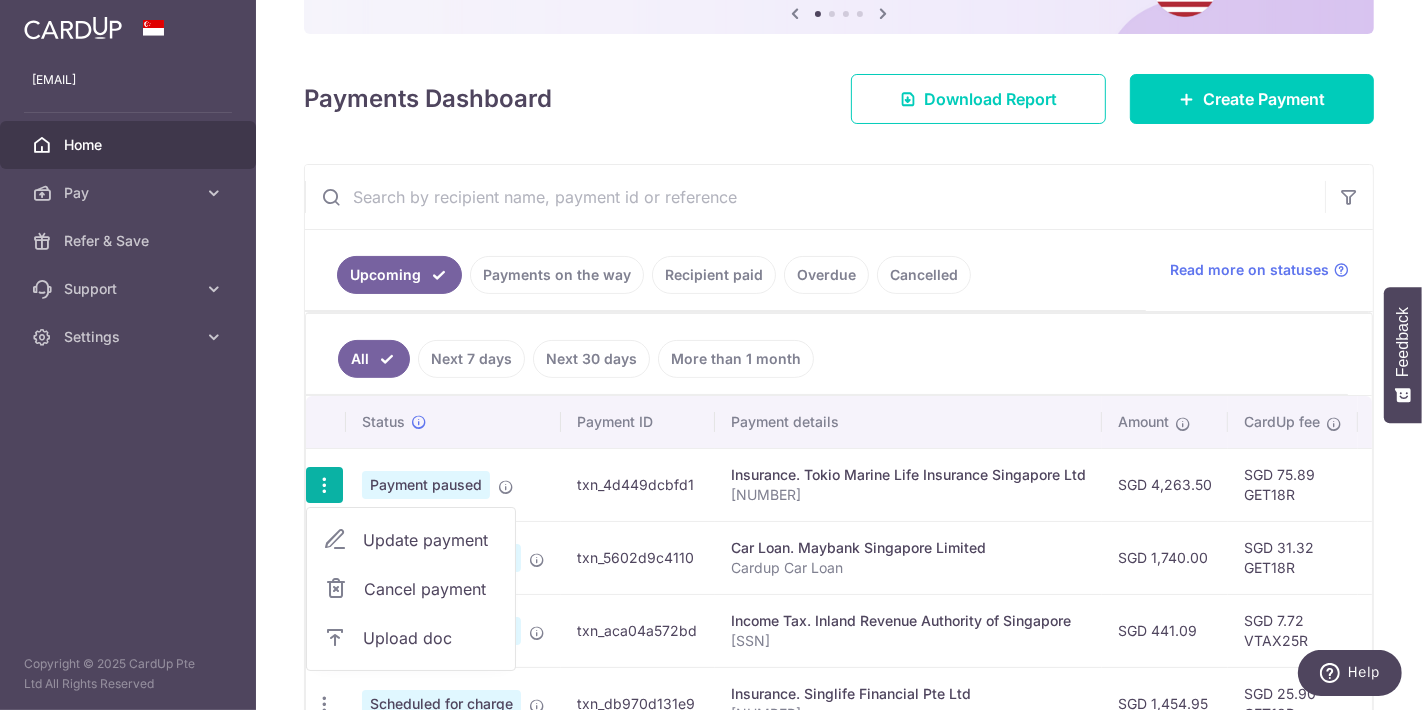 click on "Upload doc" at bounding box center (431, 638) 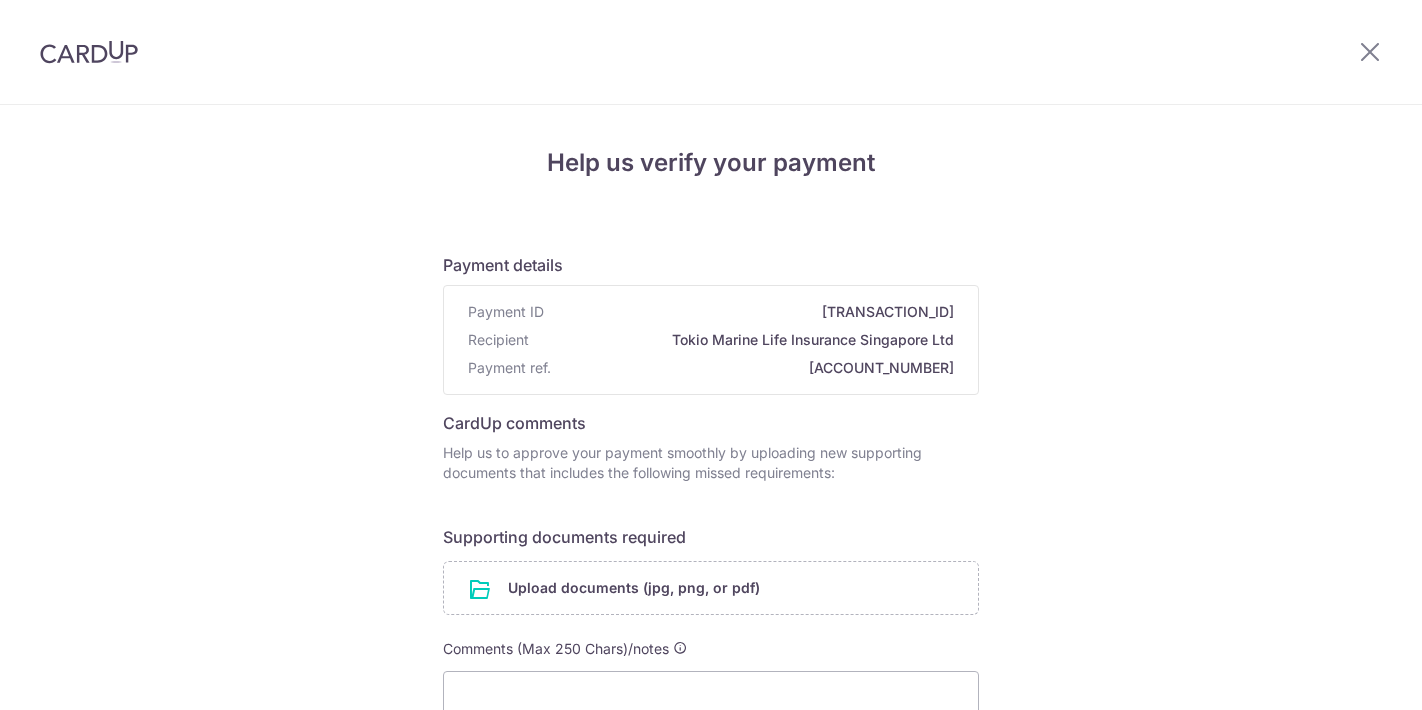 scroll, scrollTop: 0, scrollLeft: 0, axis: both 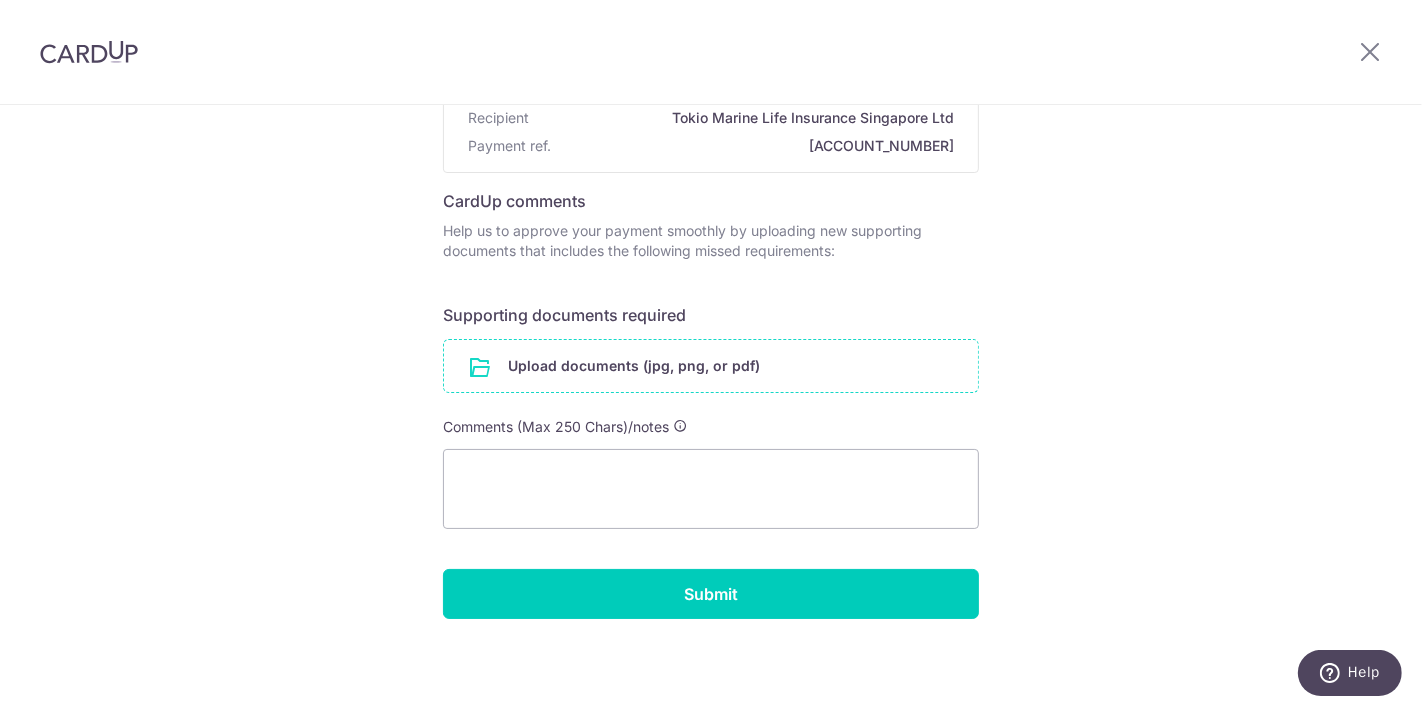 click at bounding box center [711, 366] 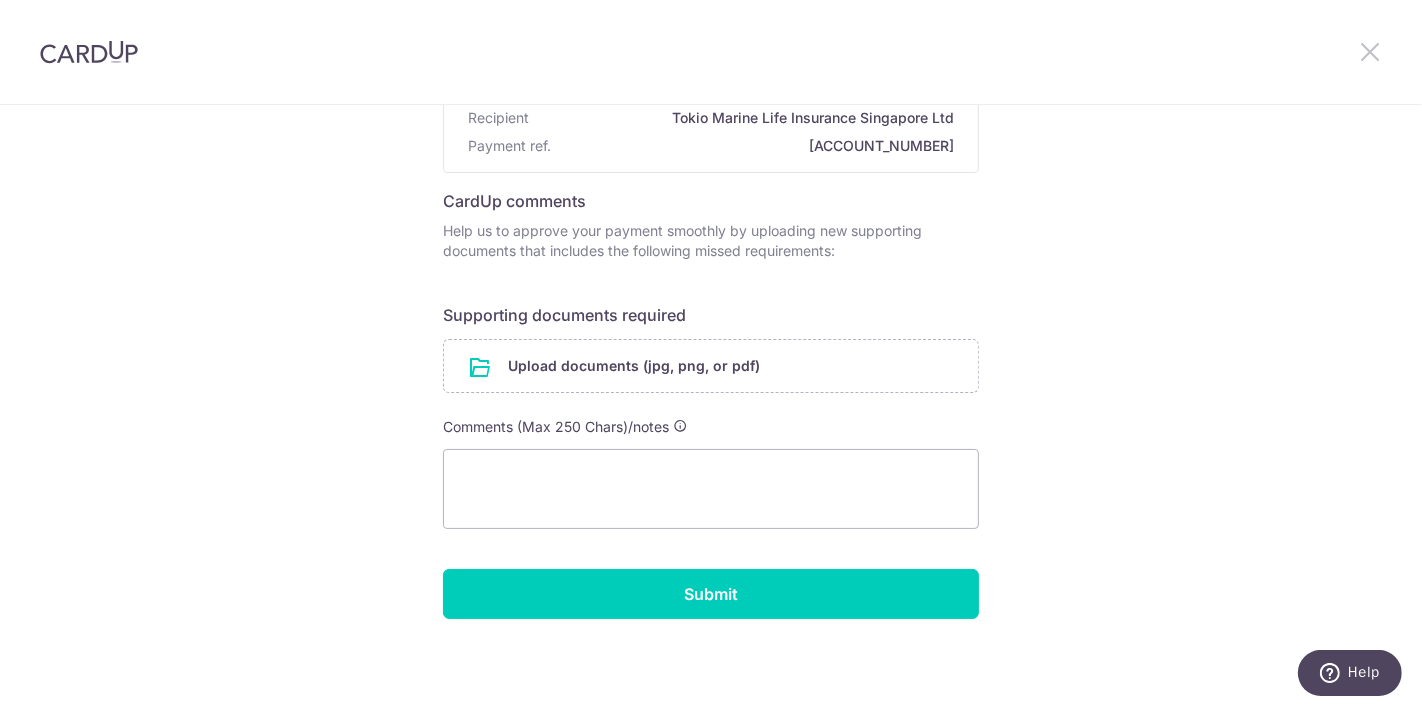 click at bounding box center (1370, 51) 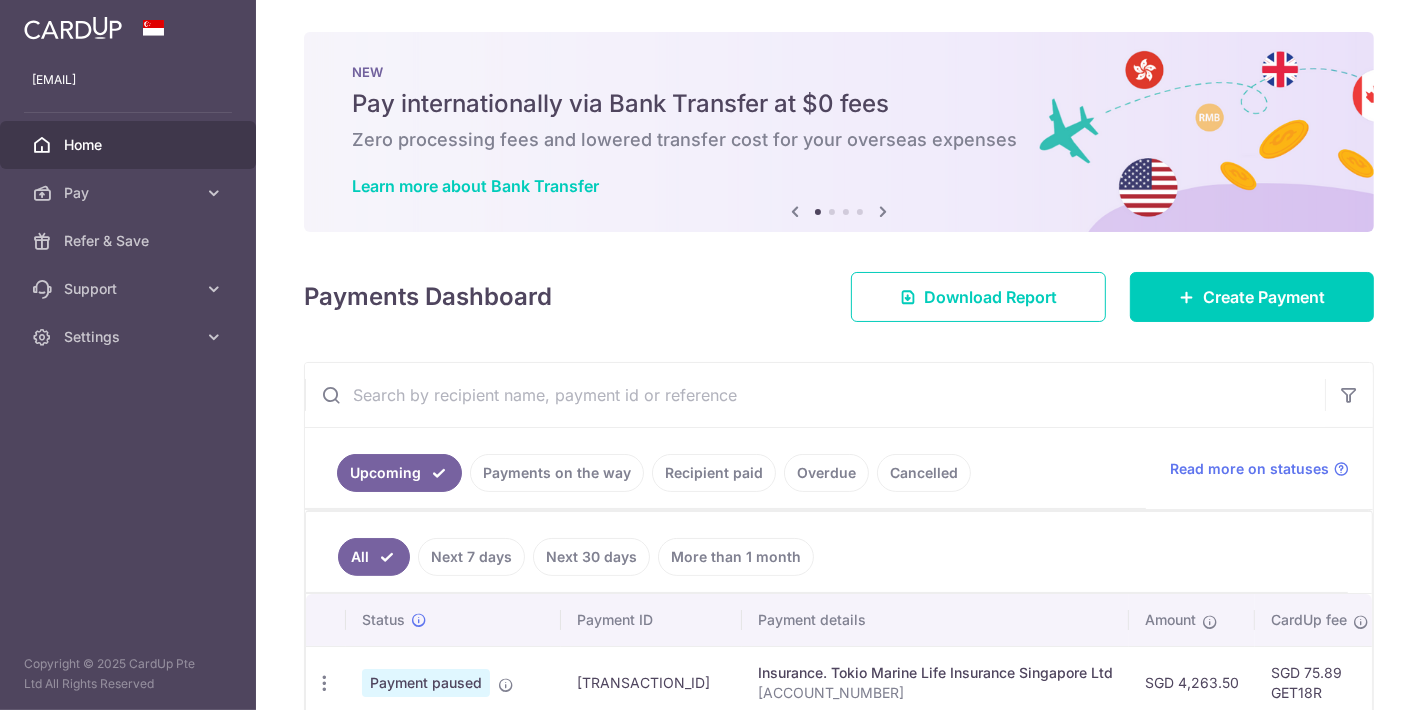 scroll, scrollTop: 0, scrollLeft: 0, axis: both 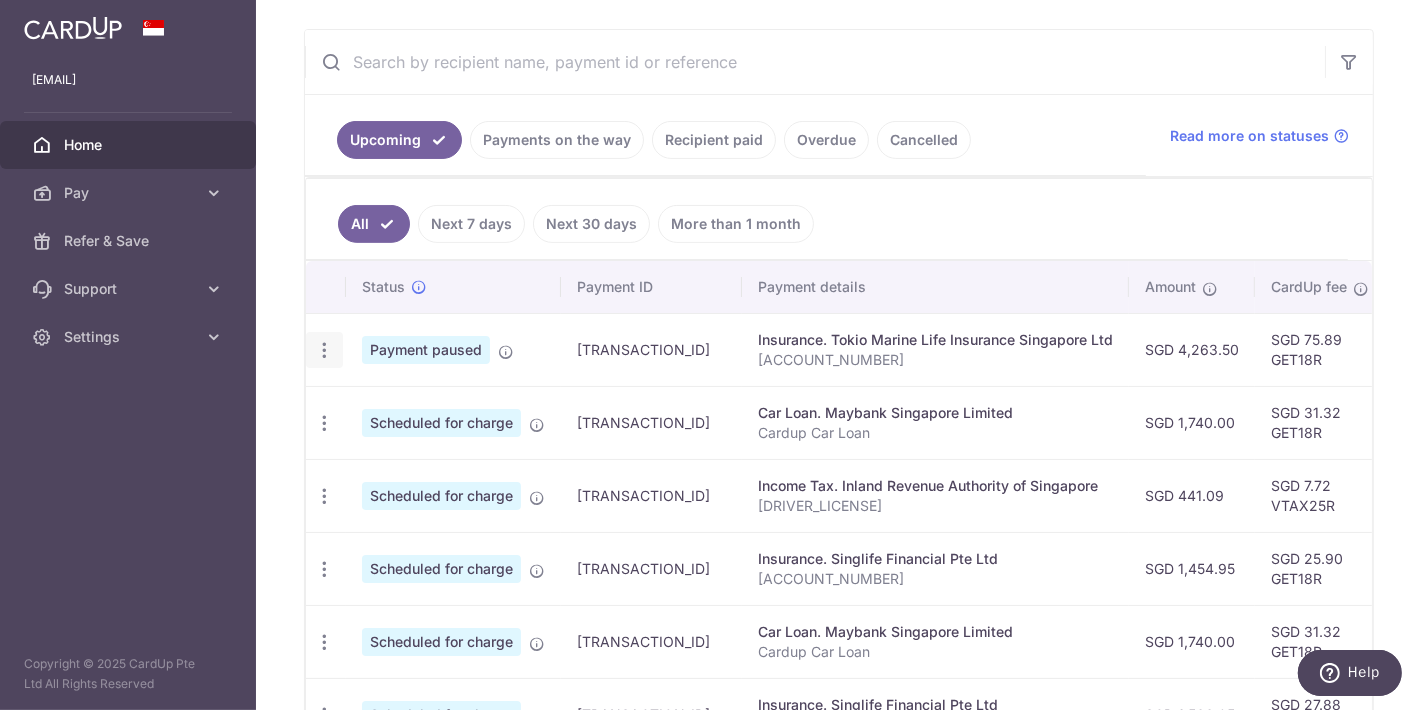 click at bounding box center [324, 350] 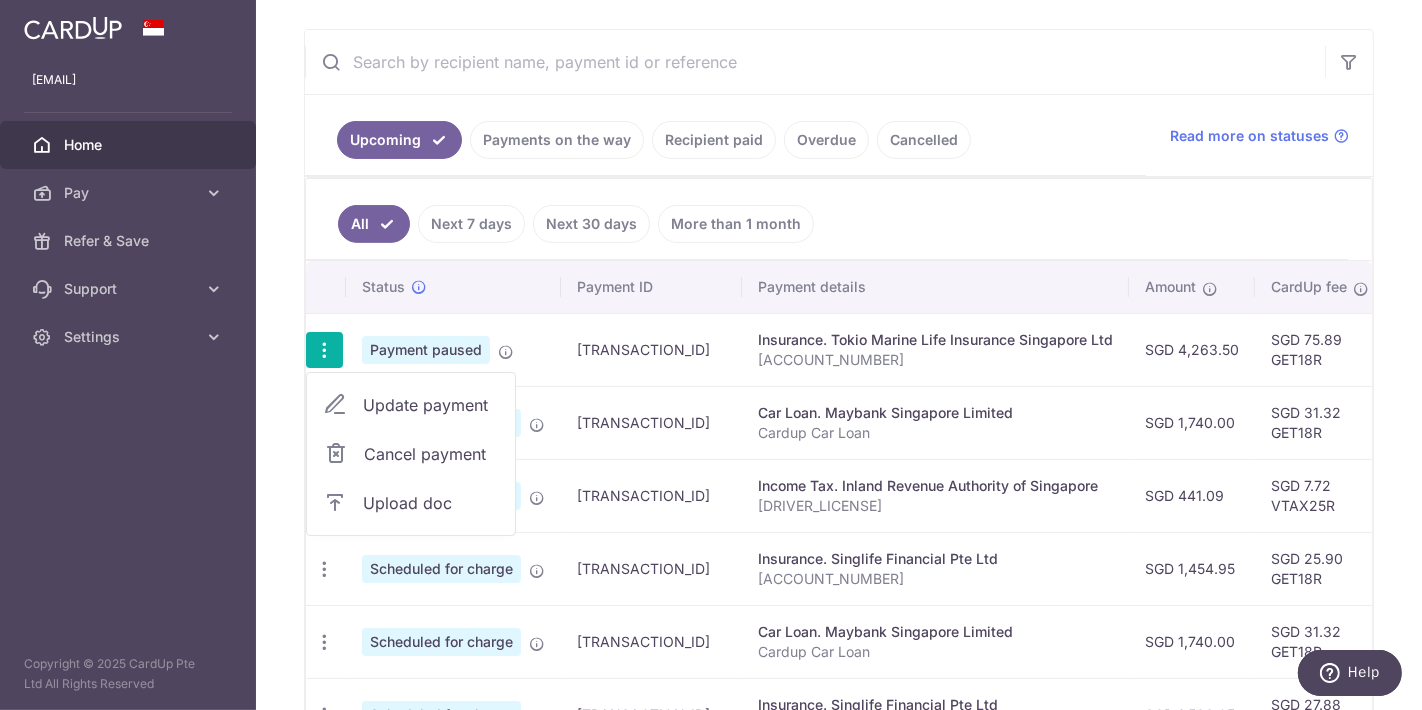 click on "txn_4d449dcbfd1" at bounding box center [651, 349] 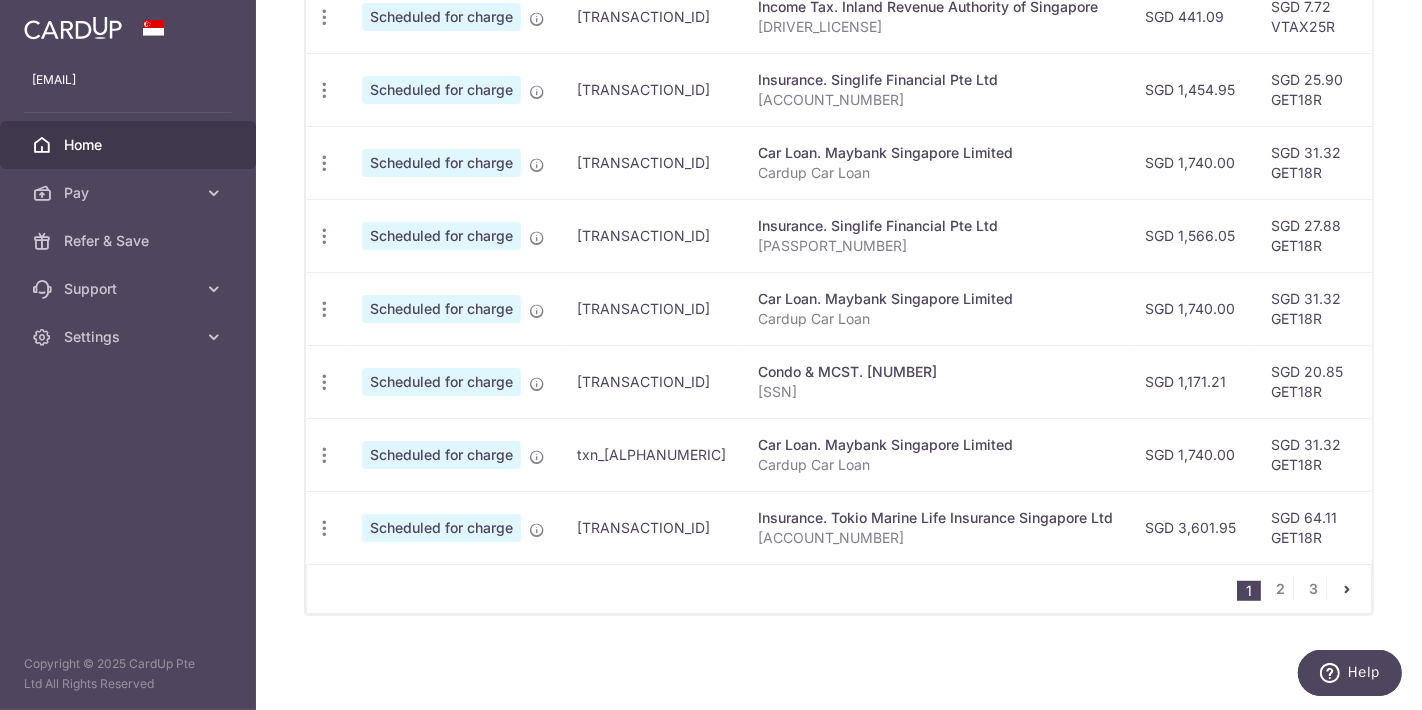scroll, scrollTop: 815, scrollLeft: 0, axis: vertical 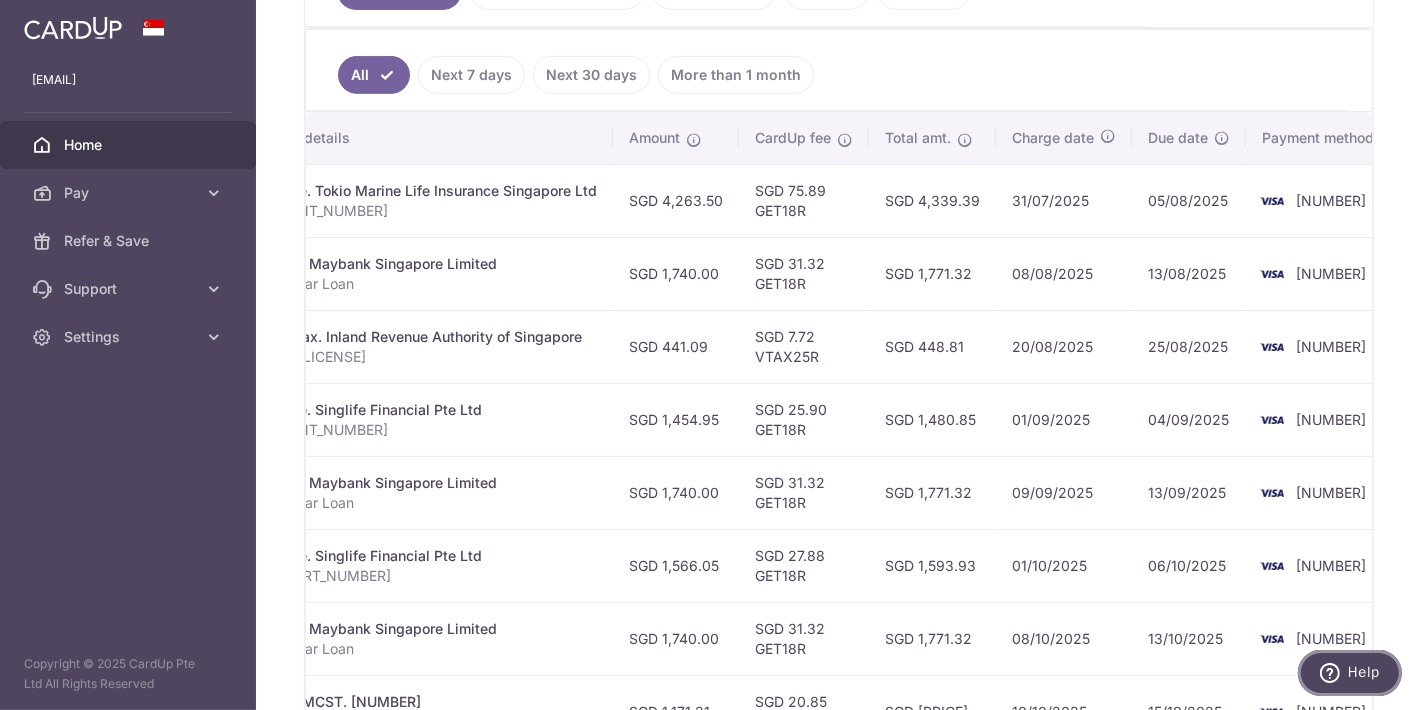 click on "Help" at bounding box center (1363, 671) 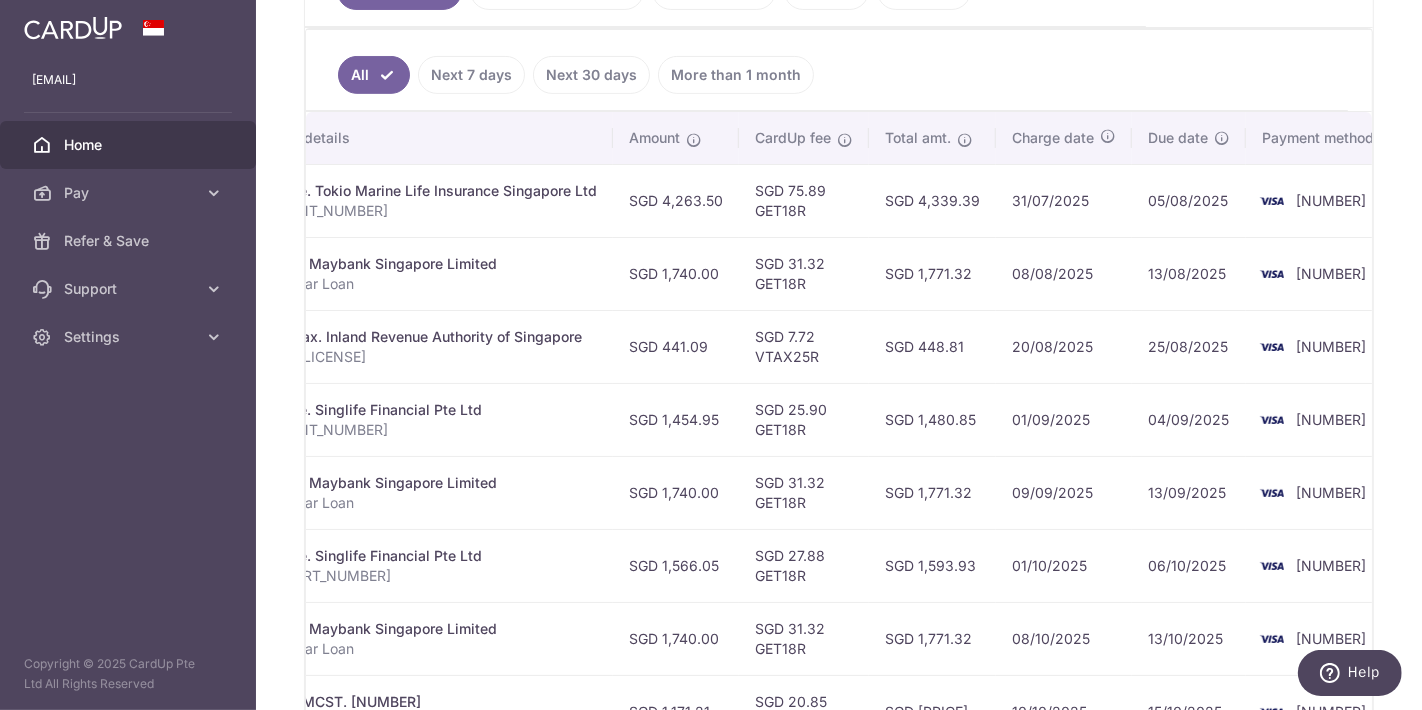 scroll, scrollTop: 0, scrollLeft: 0, axis: both 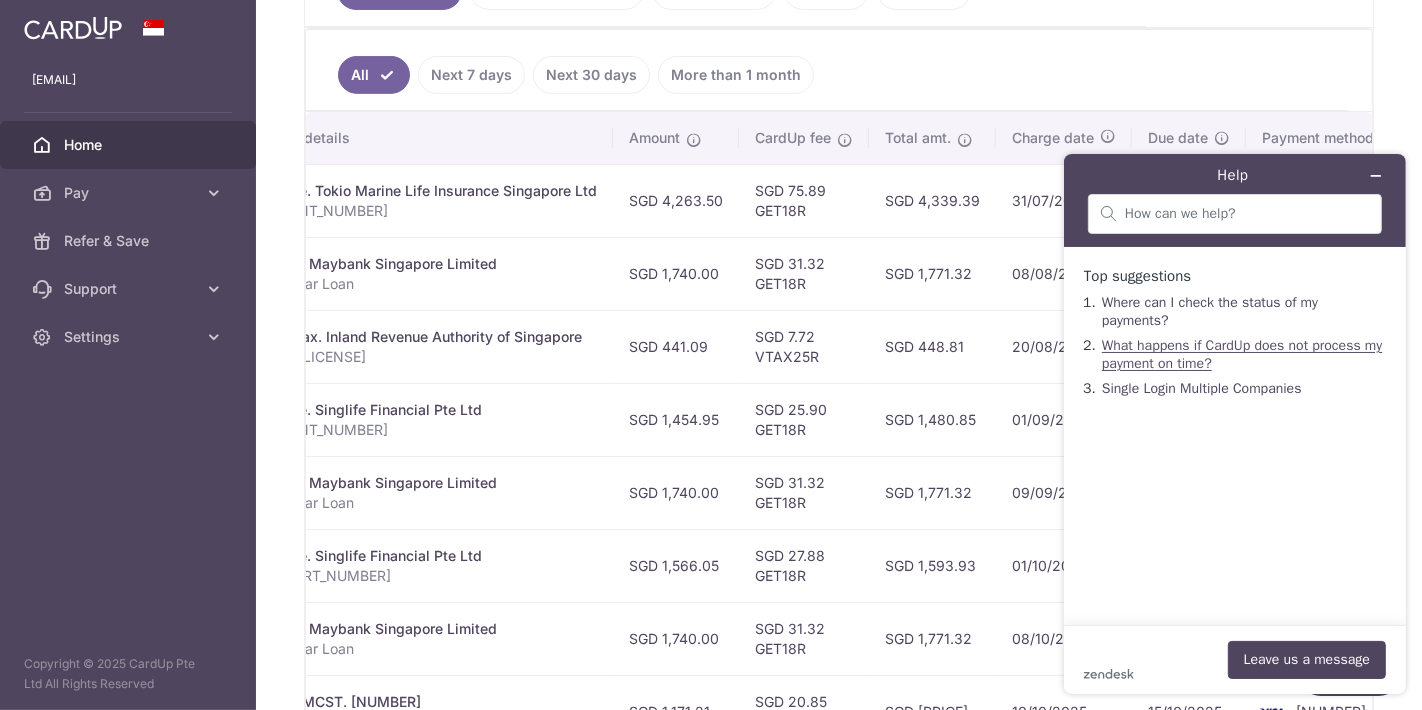 click on "What happens if CardUp does not process my payment on time?" at bounding box center (1241, 353) 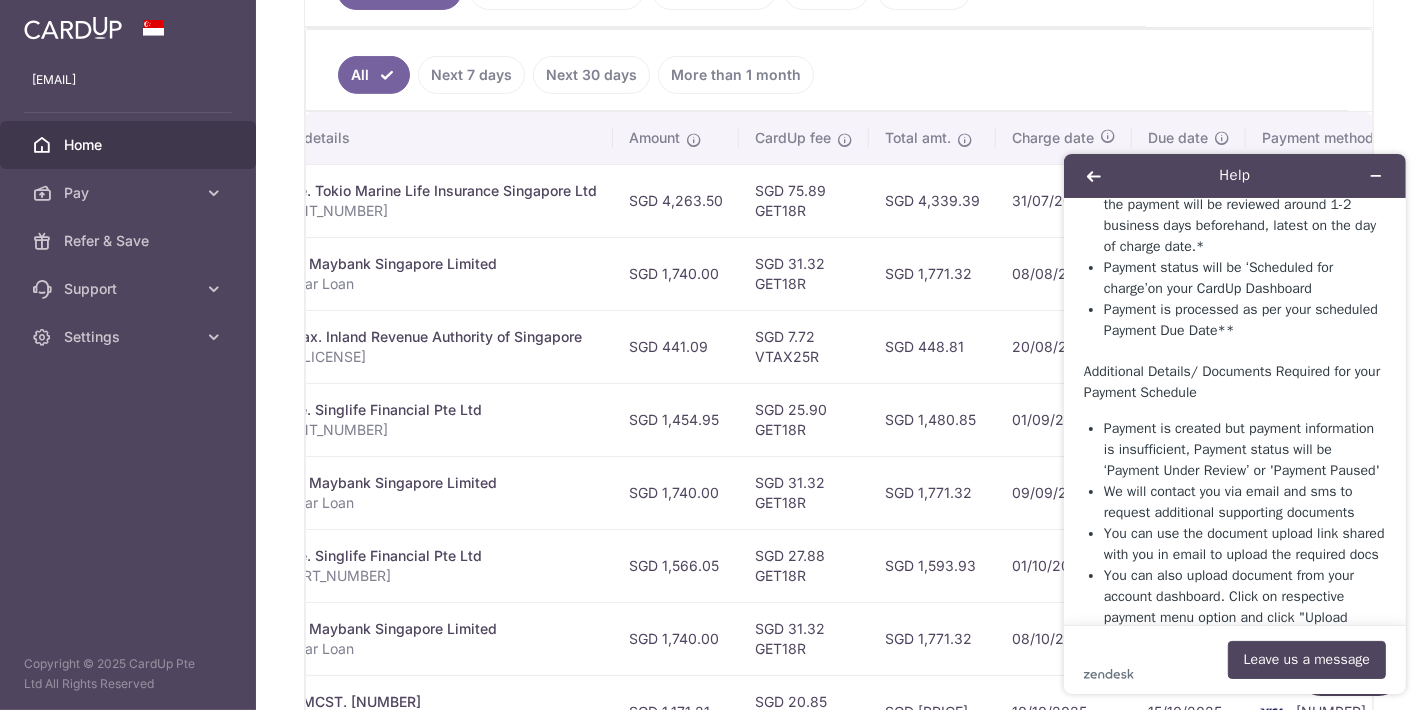scroll, scrollTop: 444, scrollLeft: 0, axis: vertical 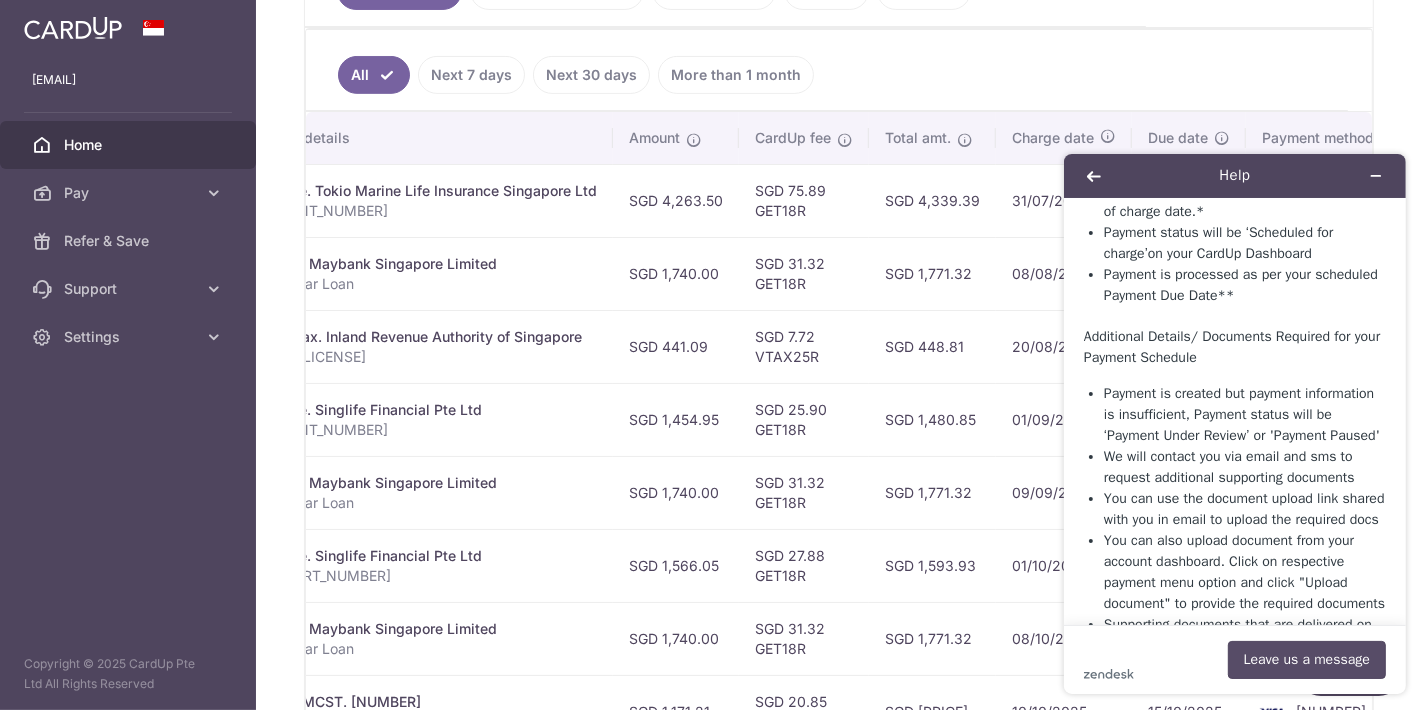 click on "Leave us a message" at bounding box center (1306, 659) 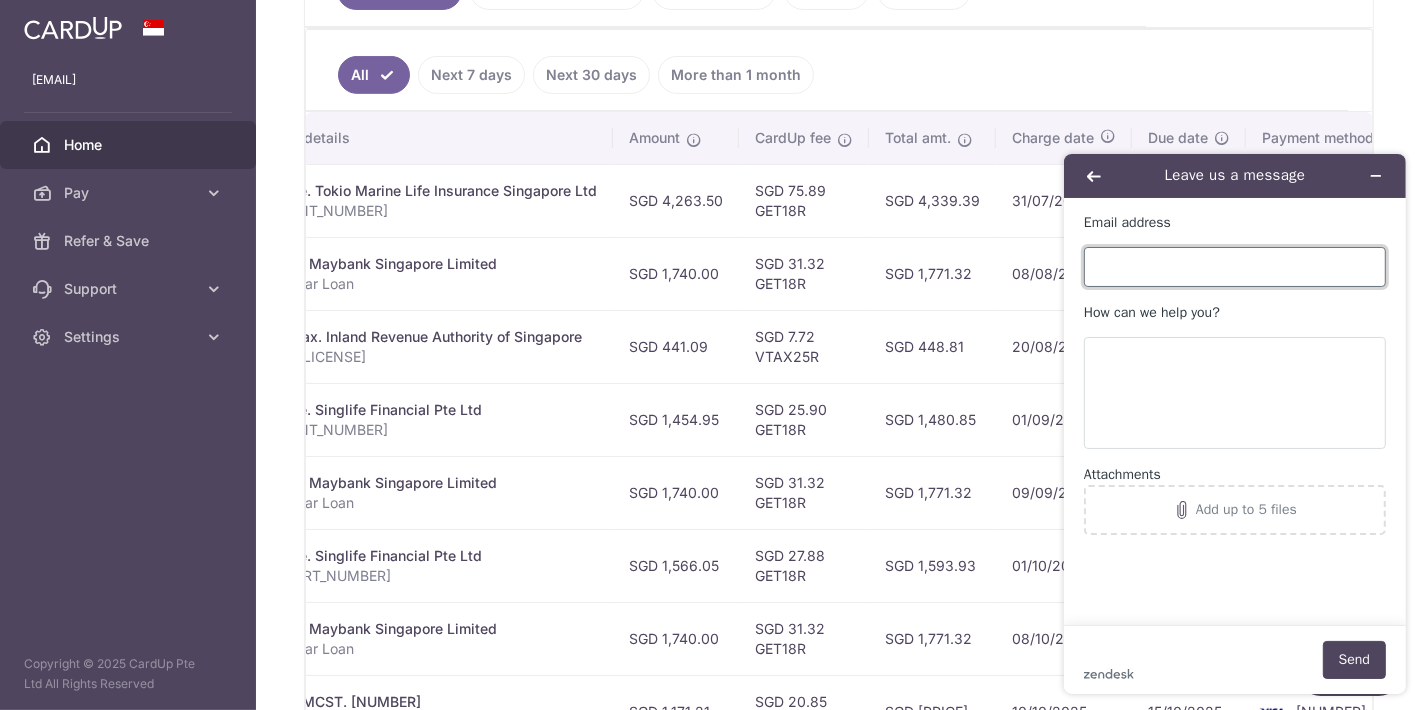 click on "Email address" at bounding box center (1234, 266) 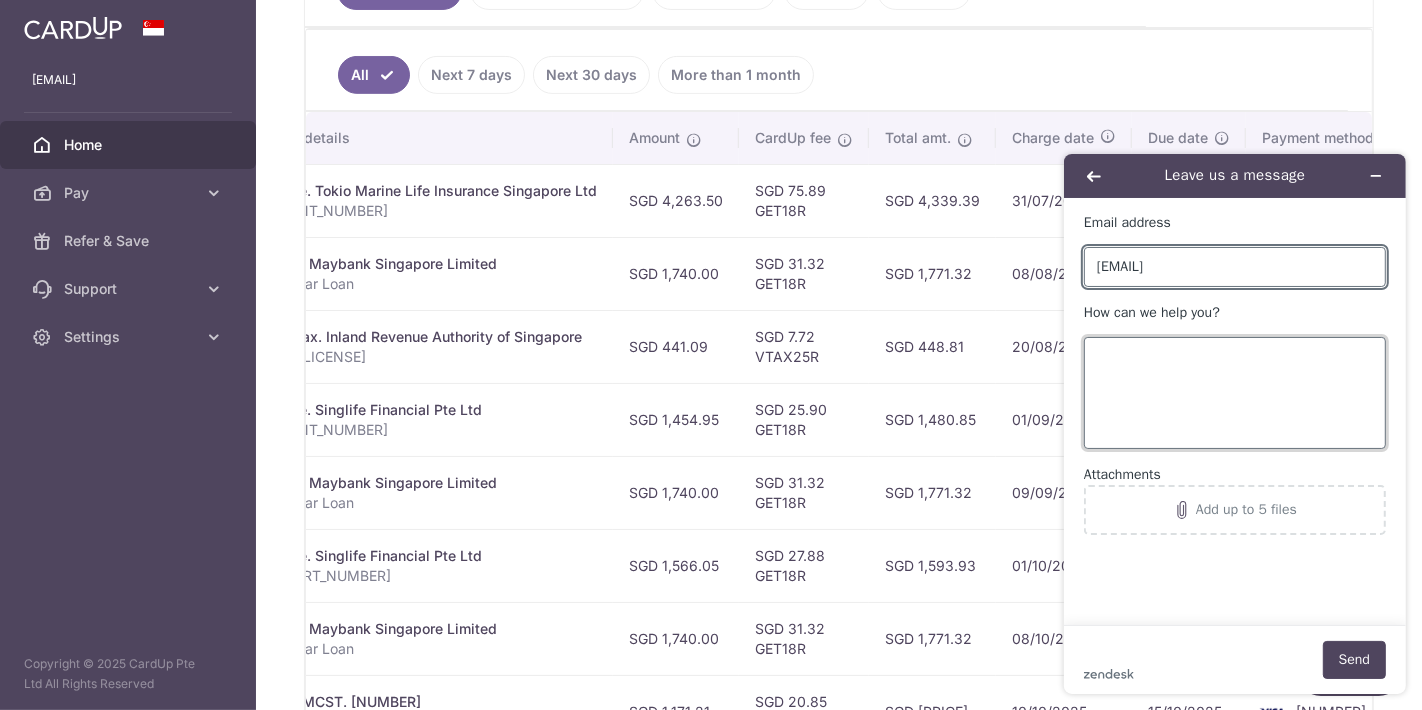 click on "How can we help you?" at bounding box center [1234, 392] 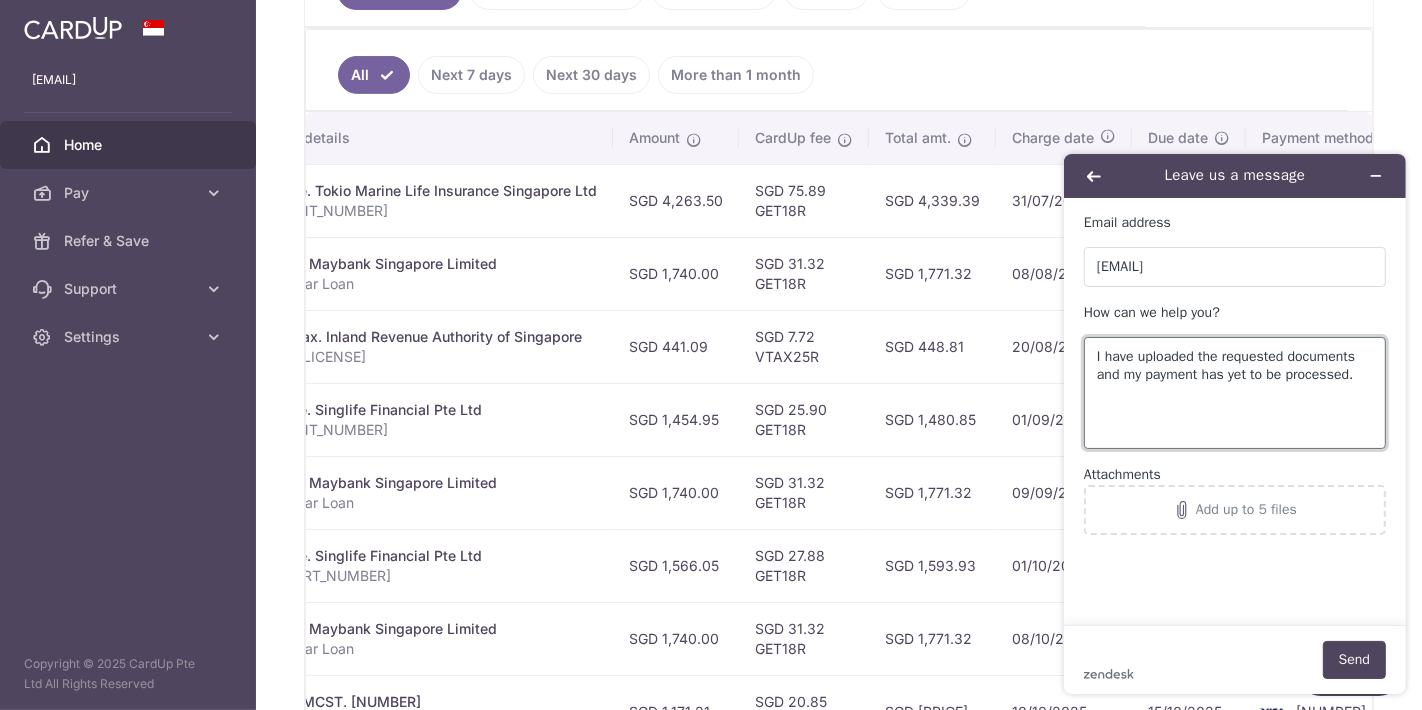 type on "I have uploaded the requested documents and my payment has yet to be processed." 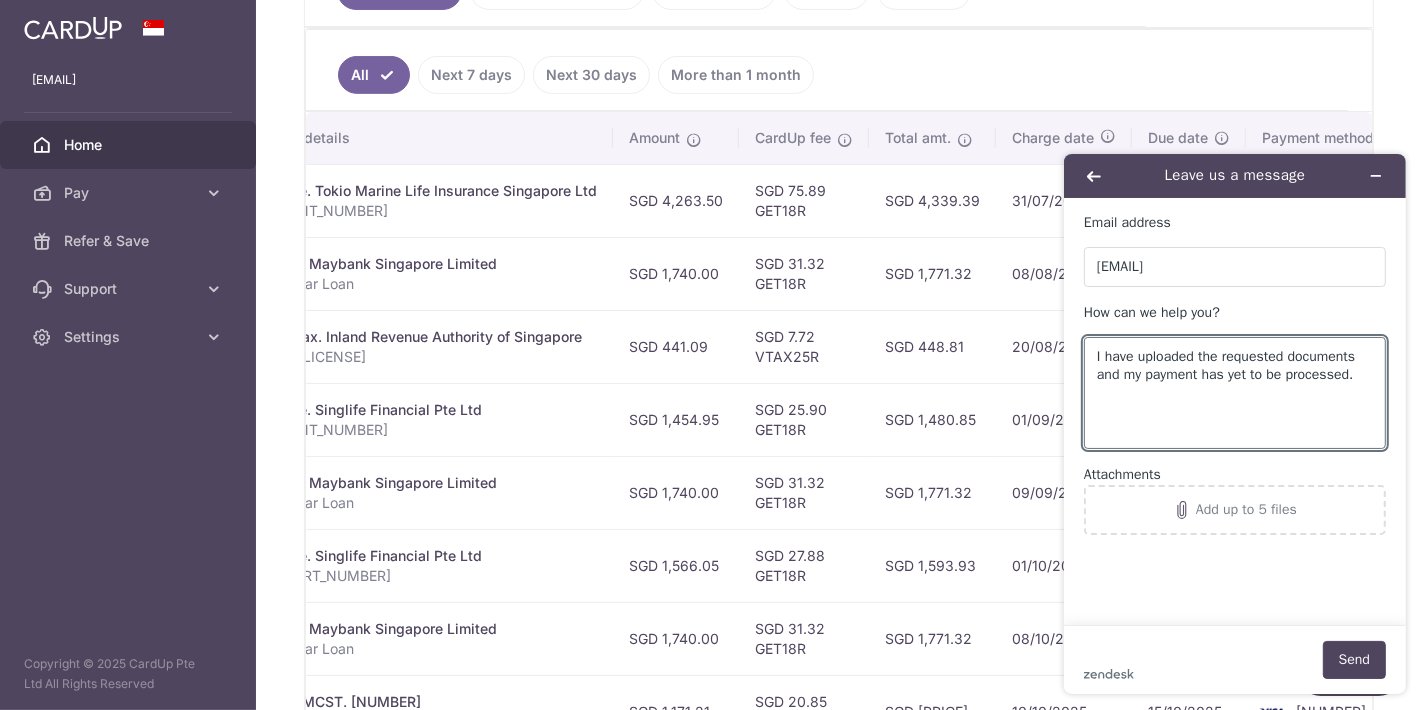 click on "SGD 75.89
GET18R" at bounding box center [804, 200] 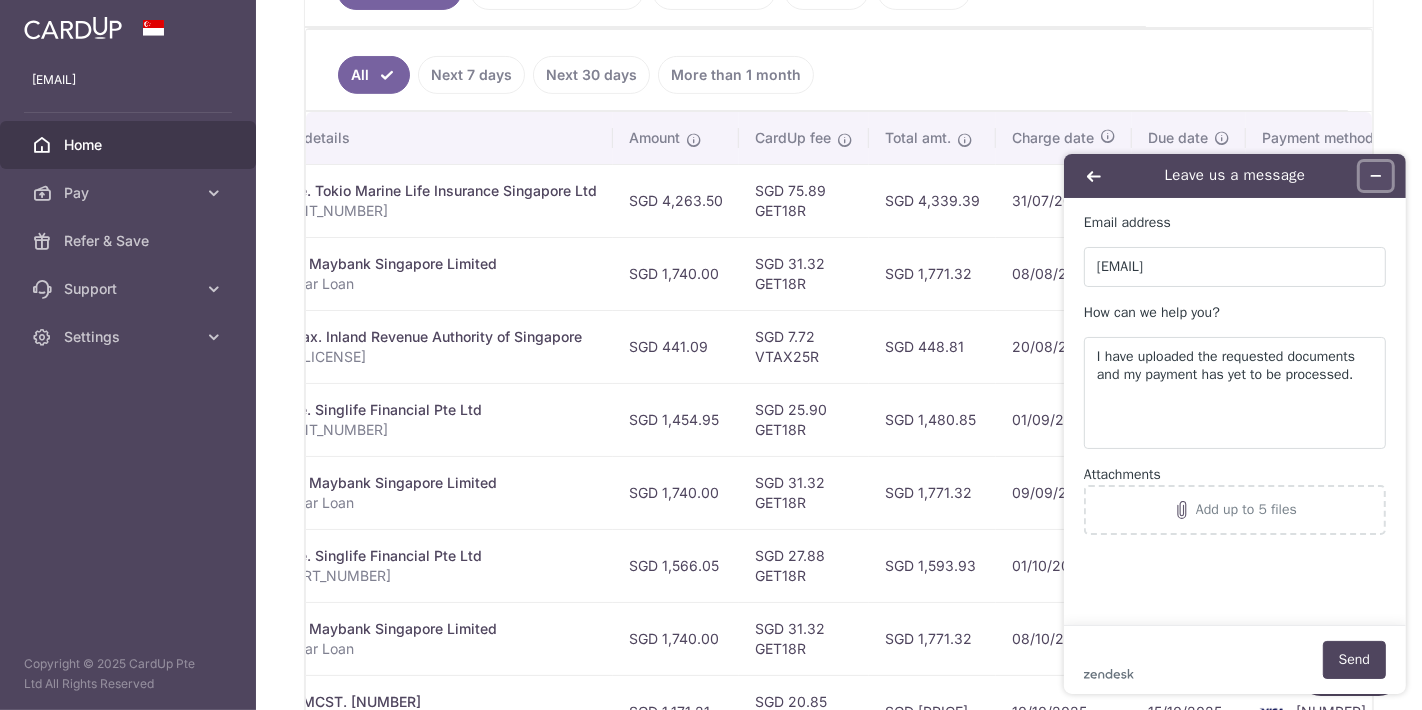 click 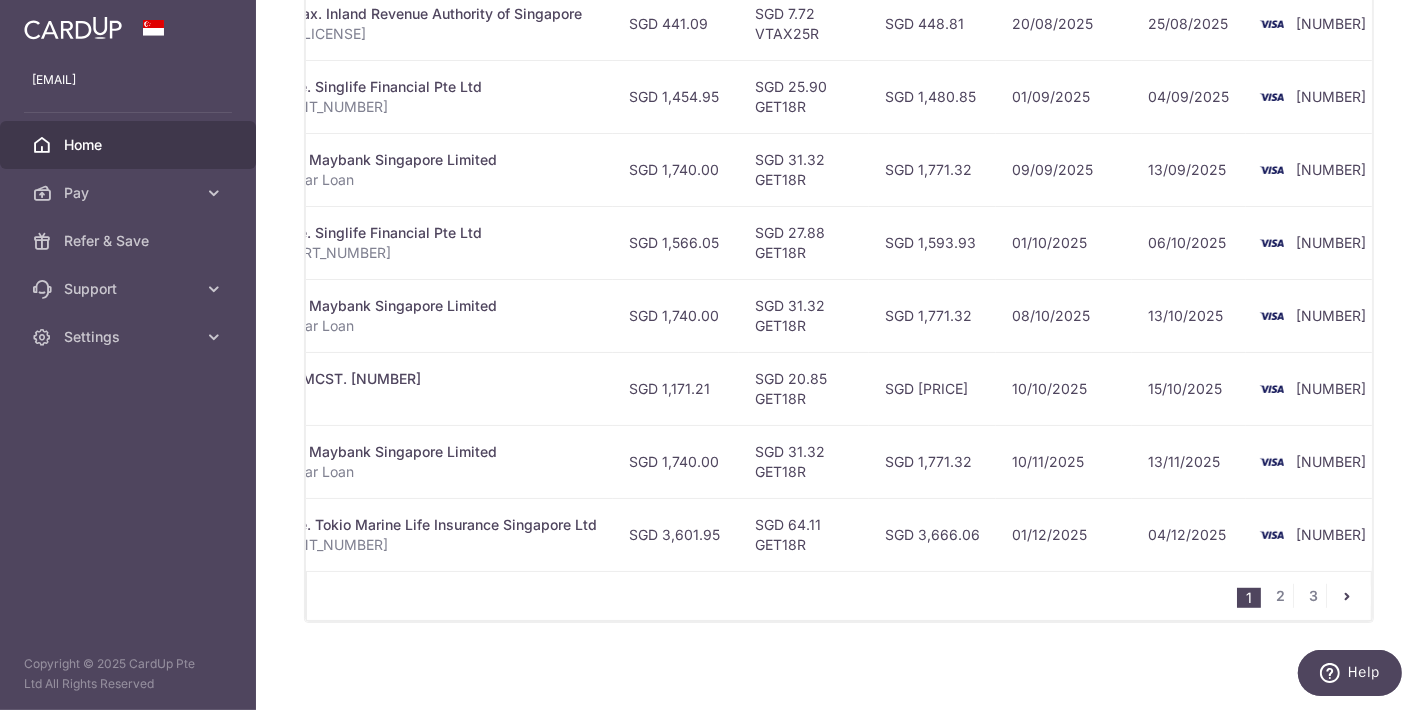 scroll, scrollTop: 815, scrollLeft: 0, axis: vertical 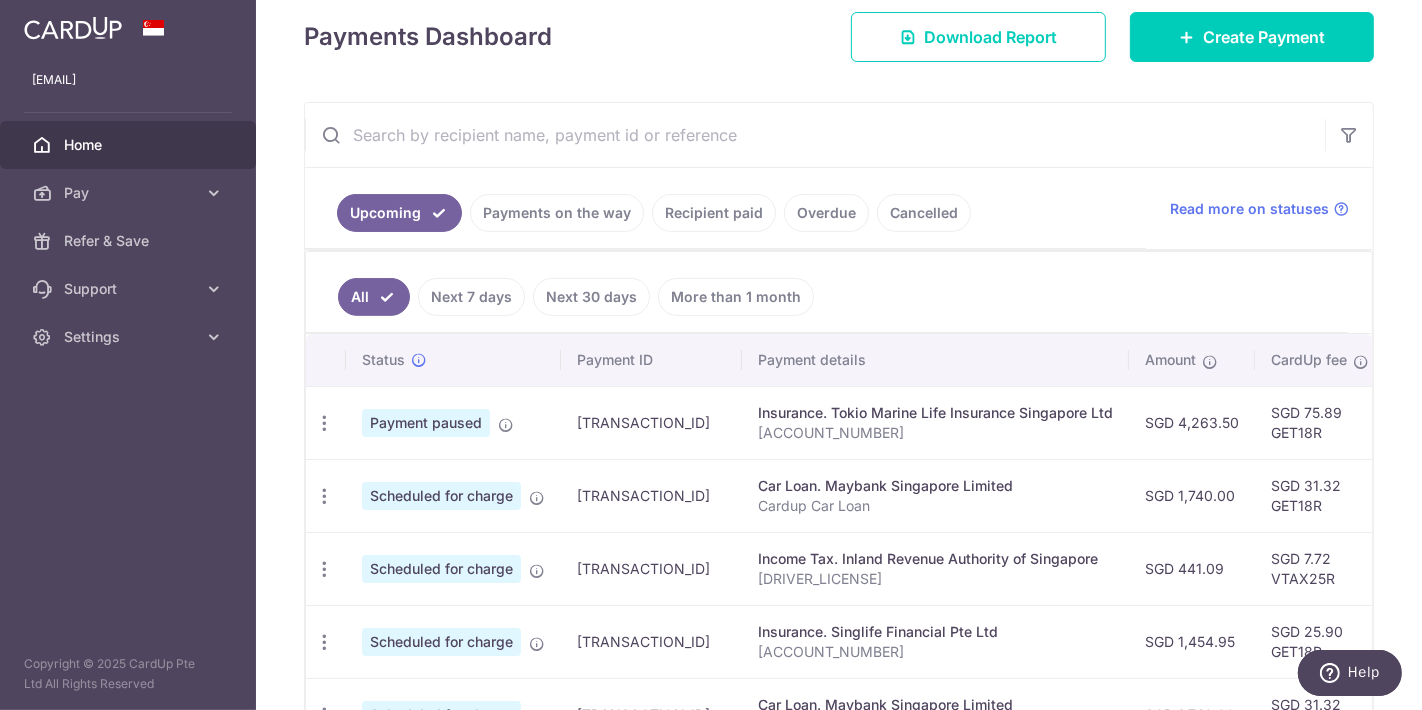 drag, startPoint x: 575, startPoint y: 416, endPoint x: 696, endPoint y: 424, distance: 121.264175 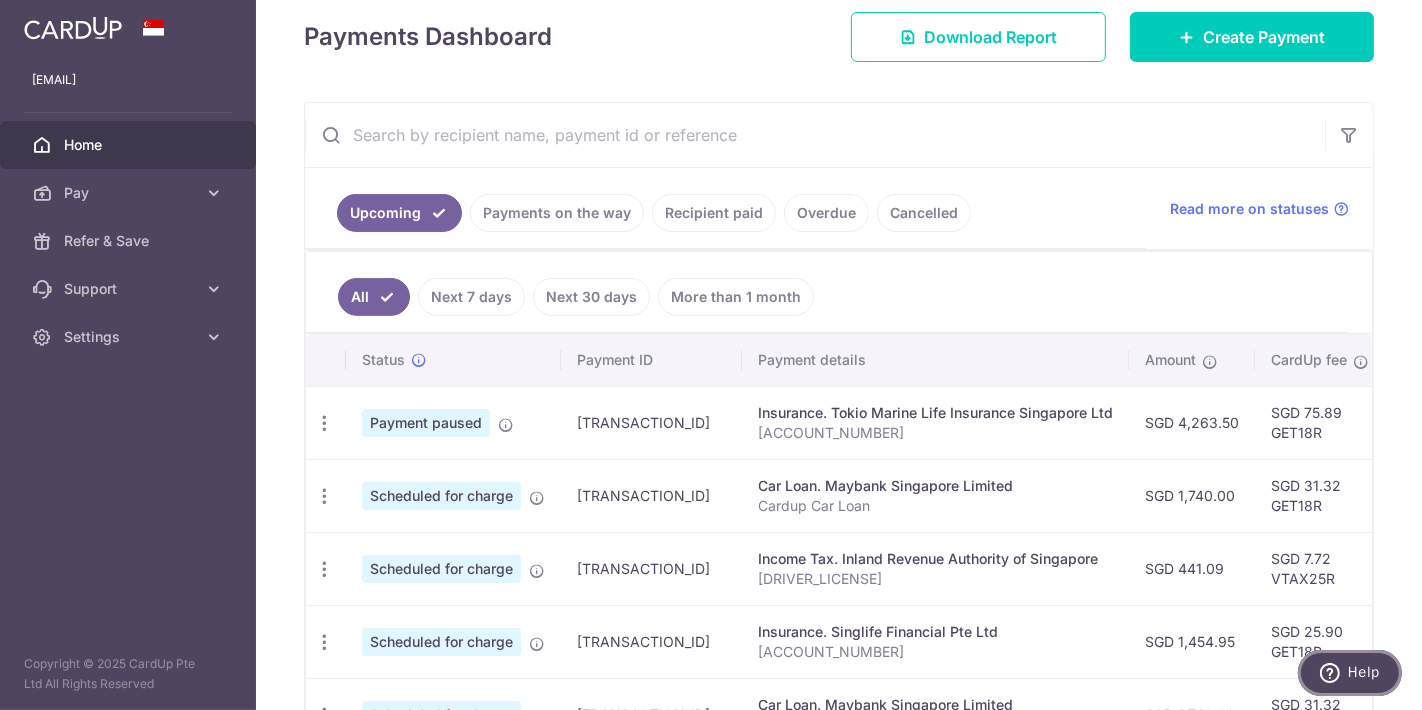 click on "Help" at bounding box center (1363, 671) 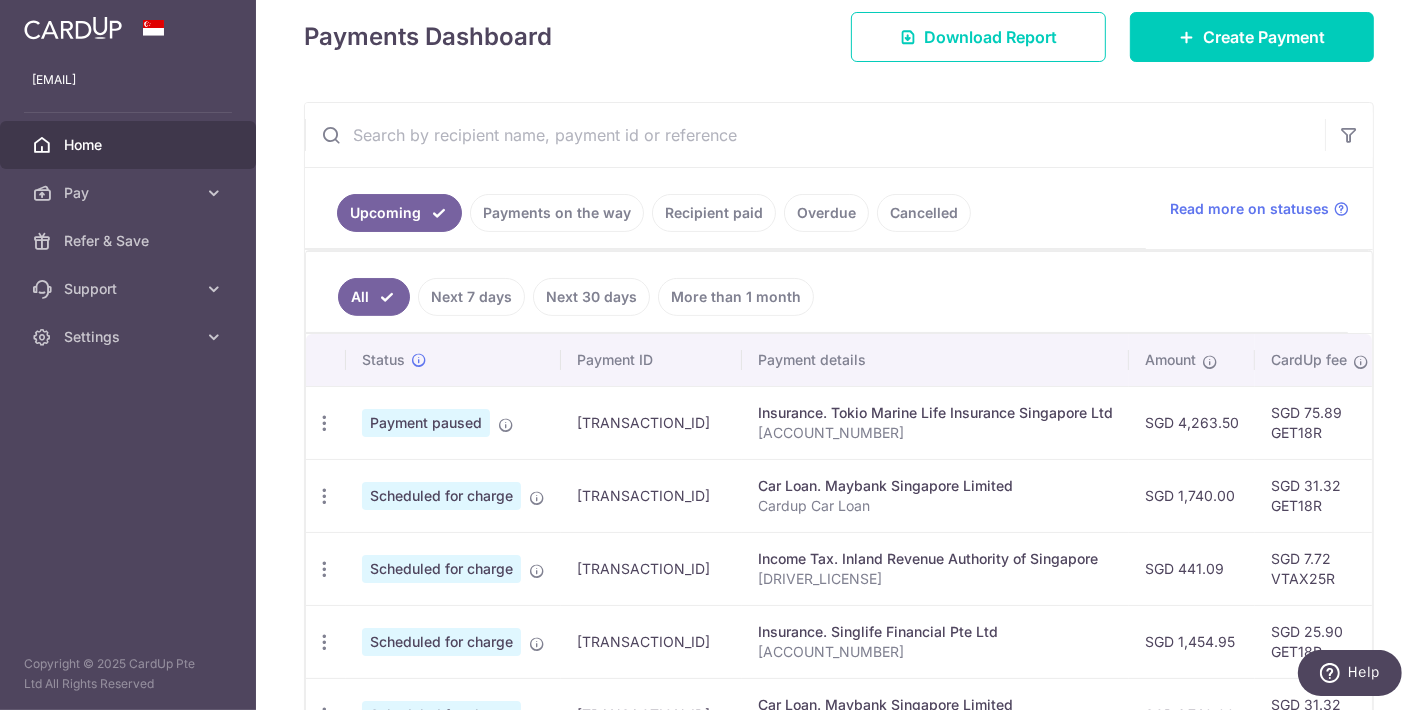 scroll, scrollTop: 0, scrollLeft: 0, axis: both 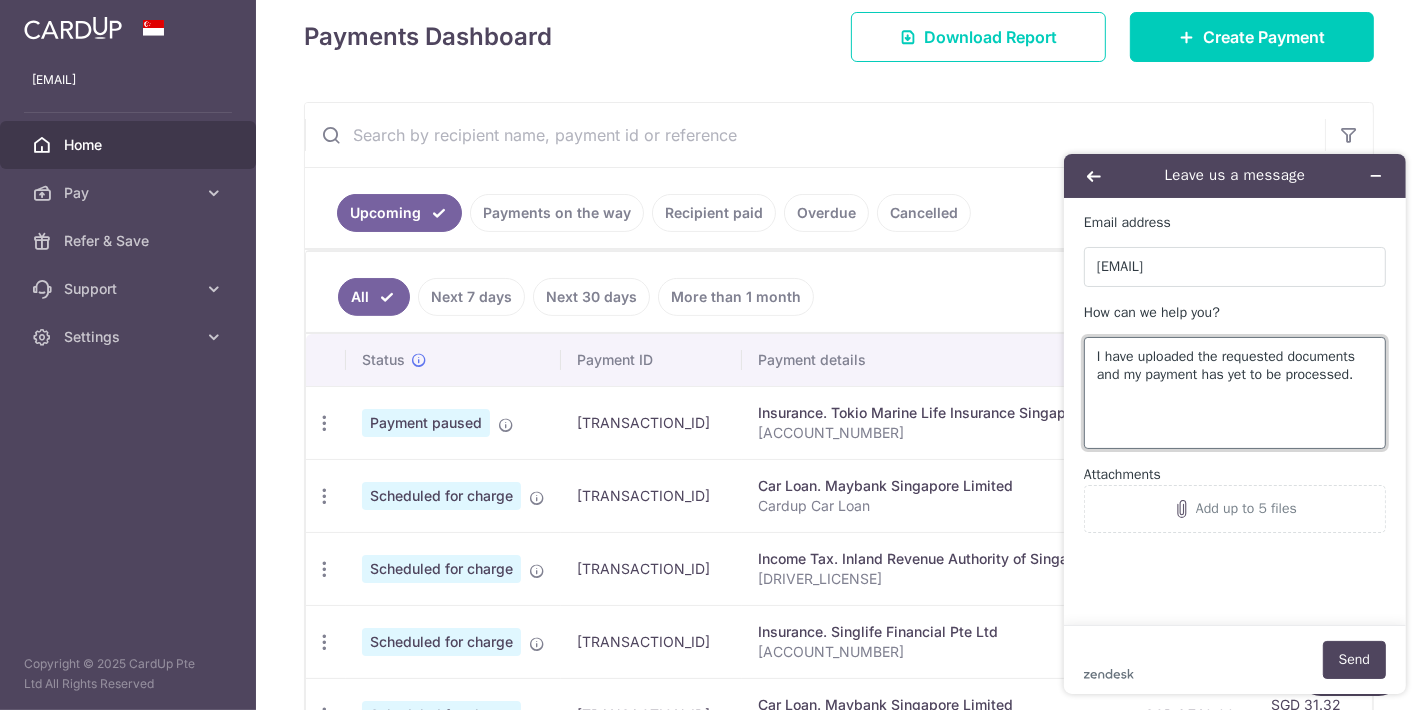 click on "I have uploaded the requested documents and my payment has yet to be processed." at bounding box center [1234, 392] 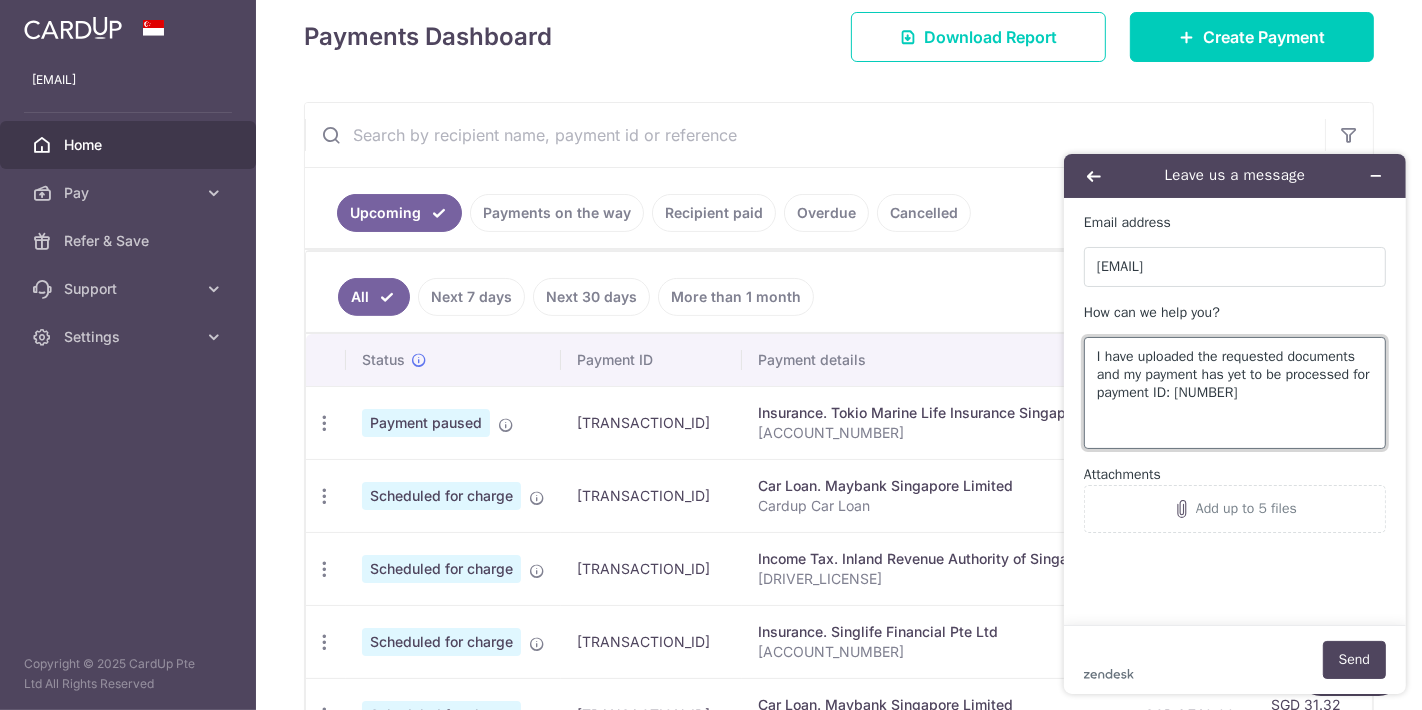 paste on "txn_4d449dcbfd1" 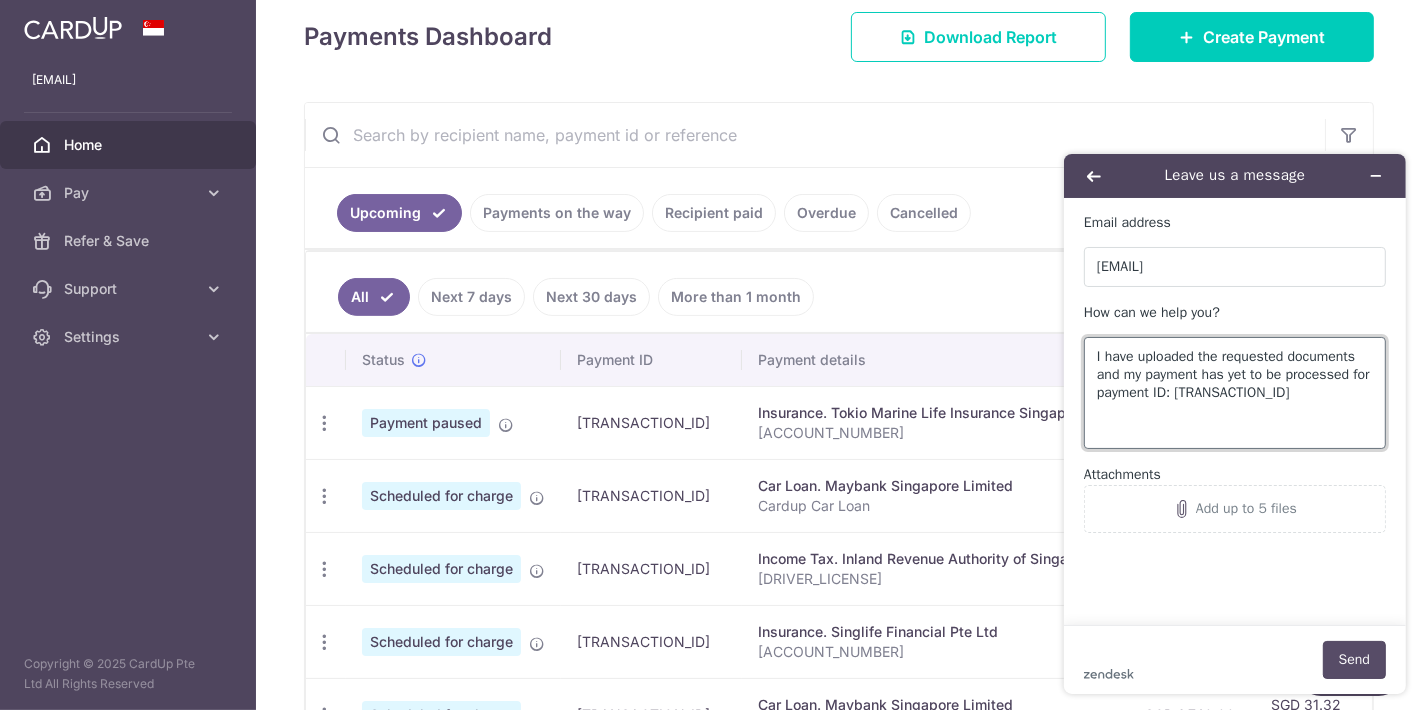 type on "I have uploaded the requested documents and my payment has yet to be processed for payment ID: txn_4d449dcbfd1" 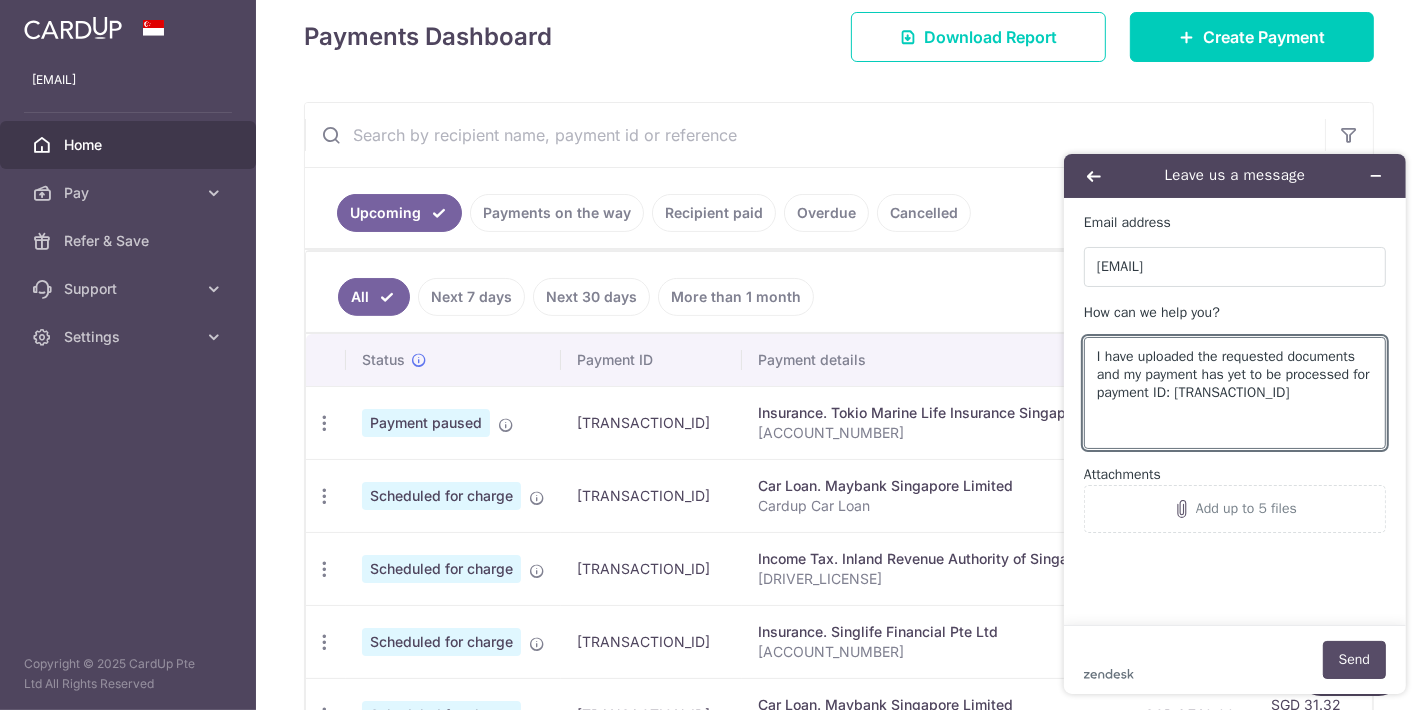 click on "Send" at bounding box center [1353, 659] 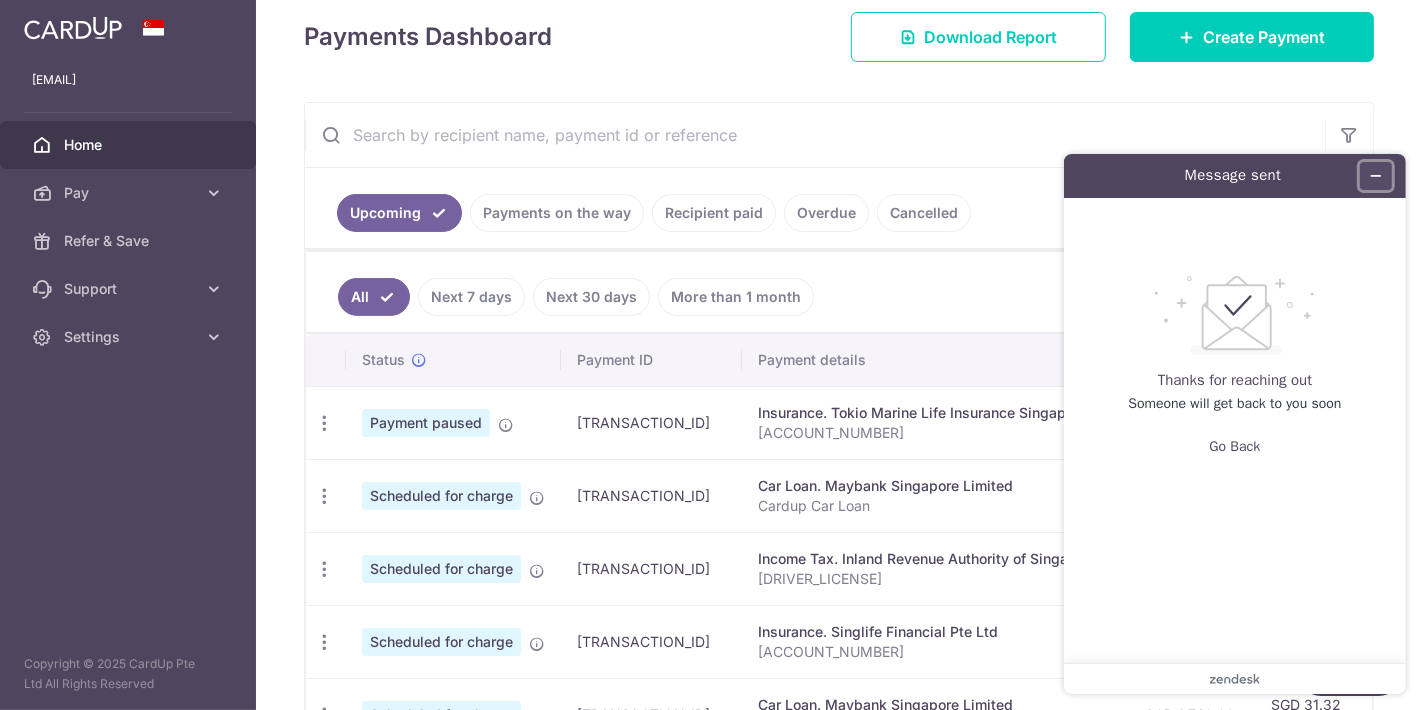 click 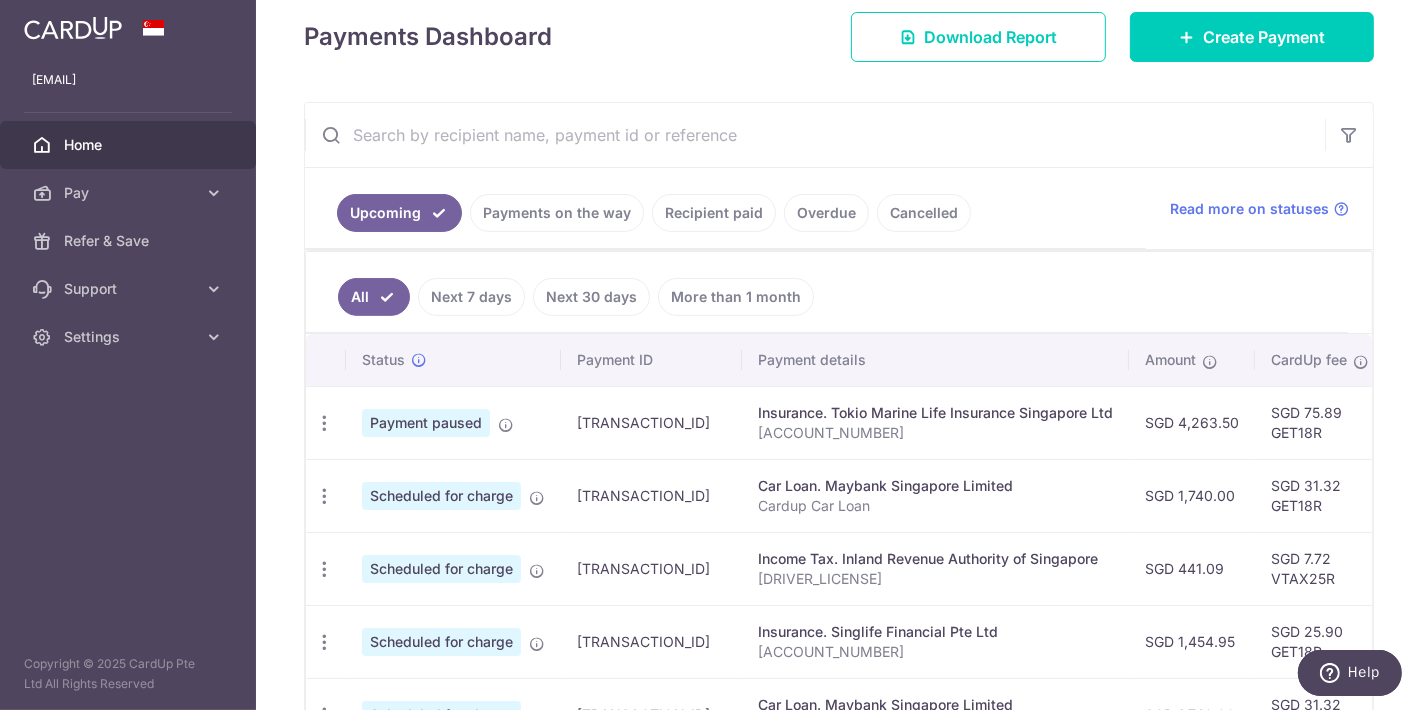 click on "All
Next 7 days
Next 30 days
More than 1 month" at bounding box center [827, 292] 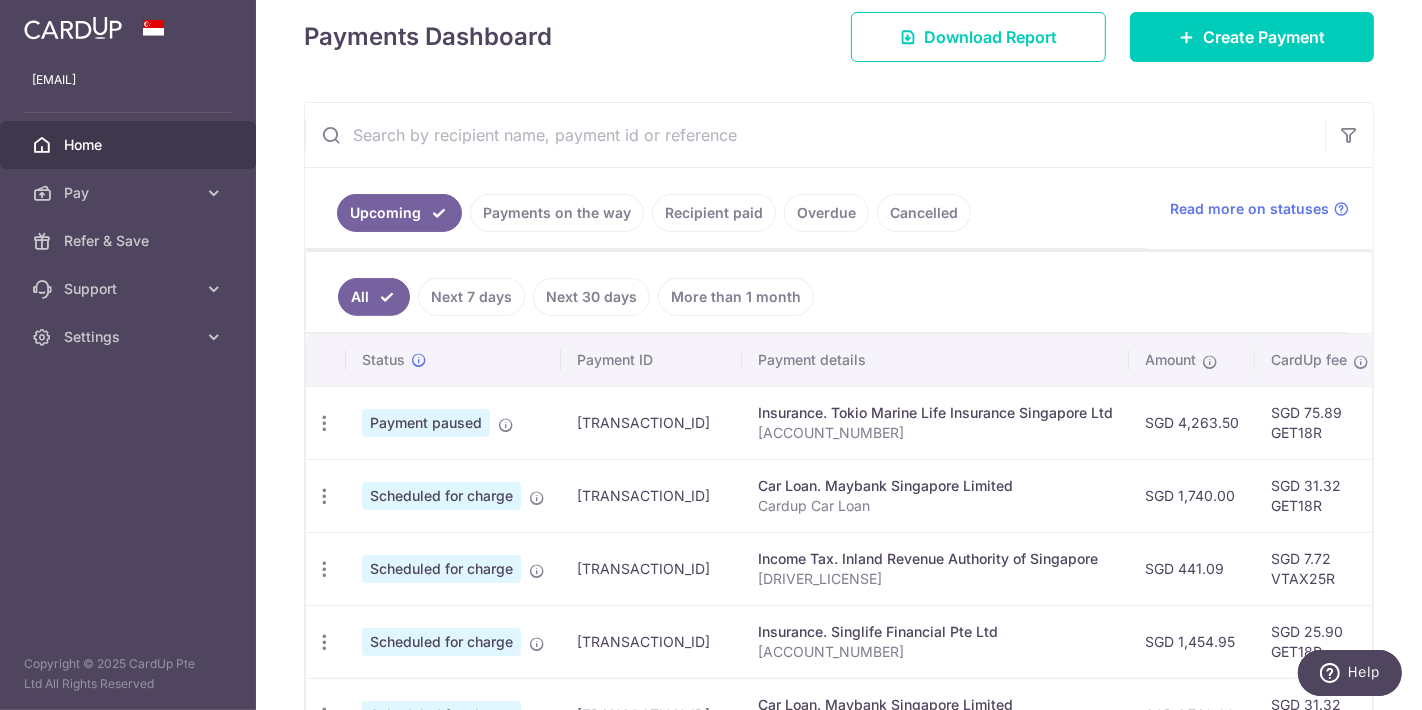 click on "Payments on the way" at bounding box center (557, 213) 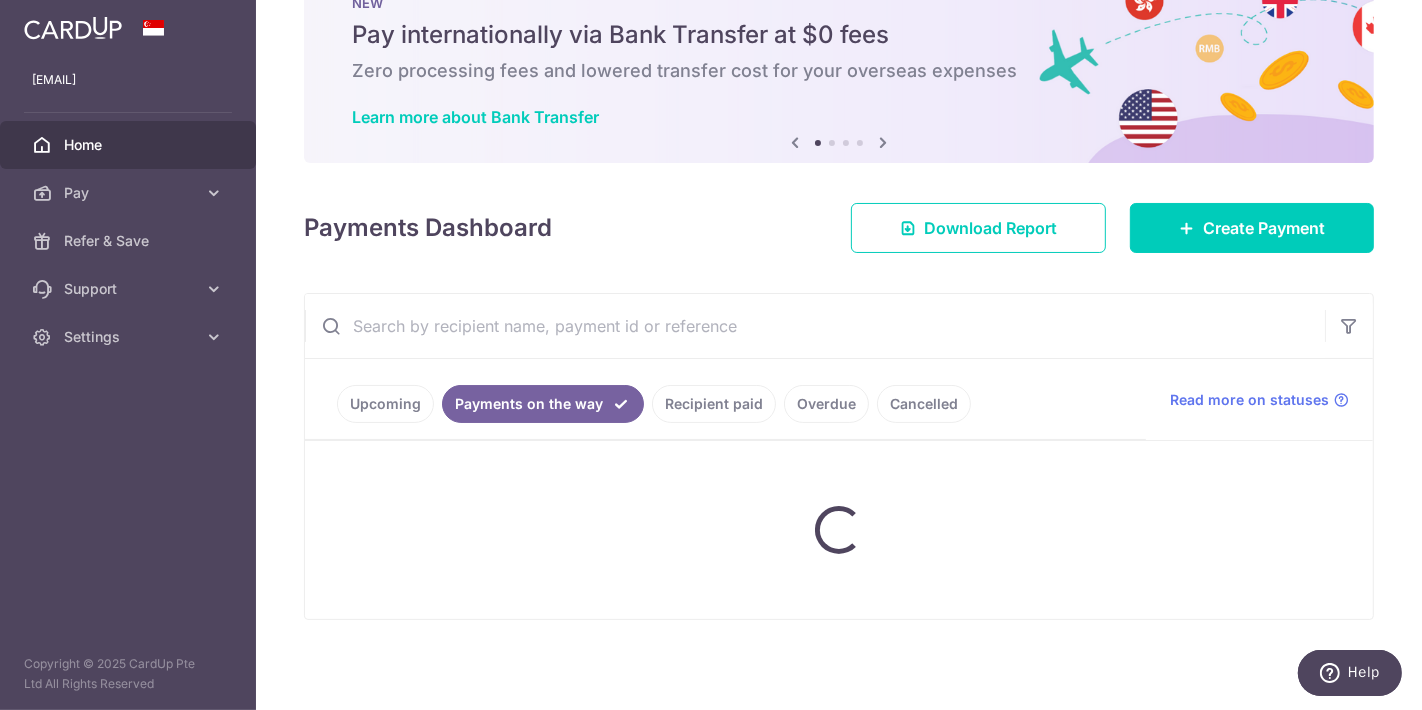 scroll, scrollTop: 174, scrollLeft: 0, axis: vertical 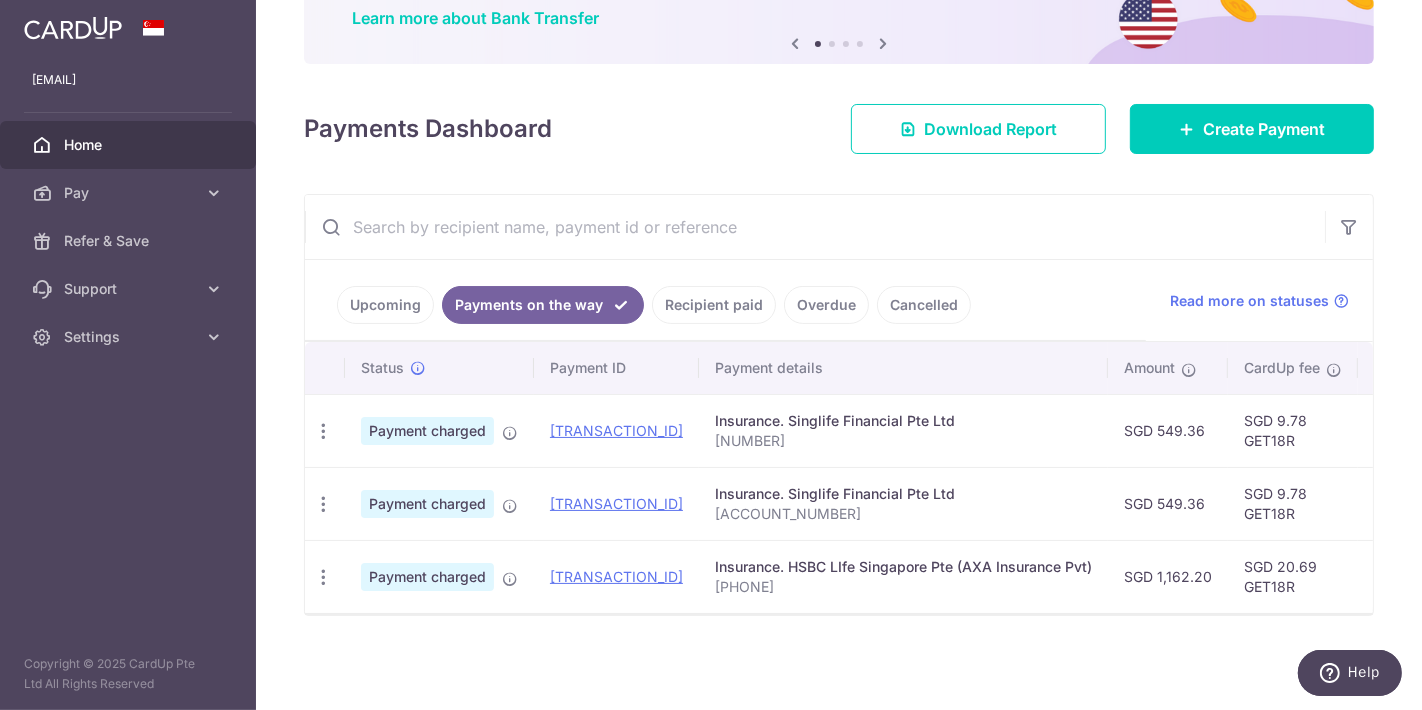 click on "Upcoming" at bounding box center (385, 305) 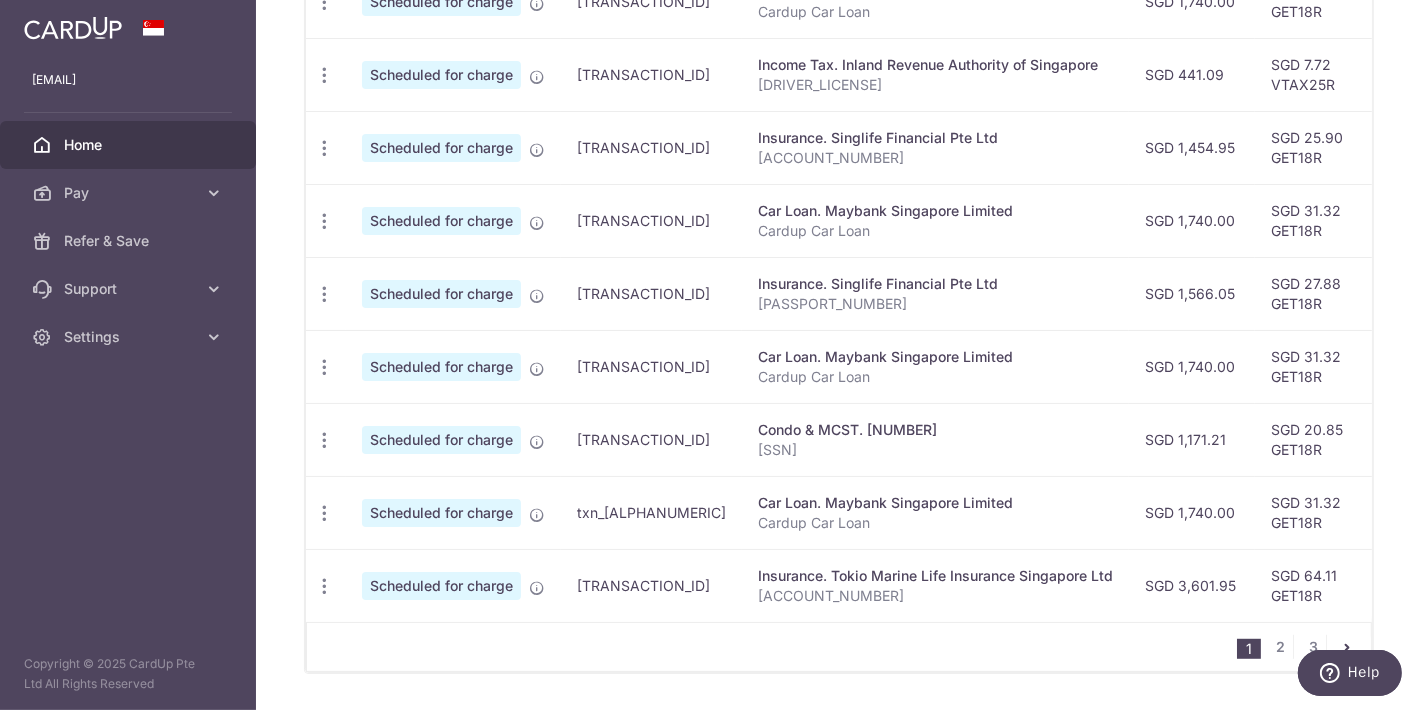 scroll, scrollTop: 815, scrollLeft: 0, axis: vertical 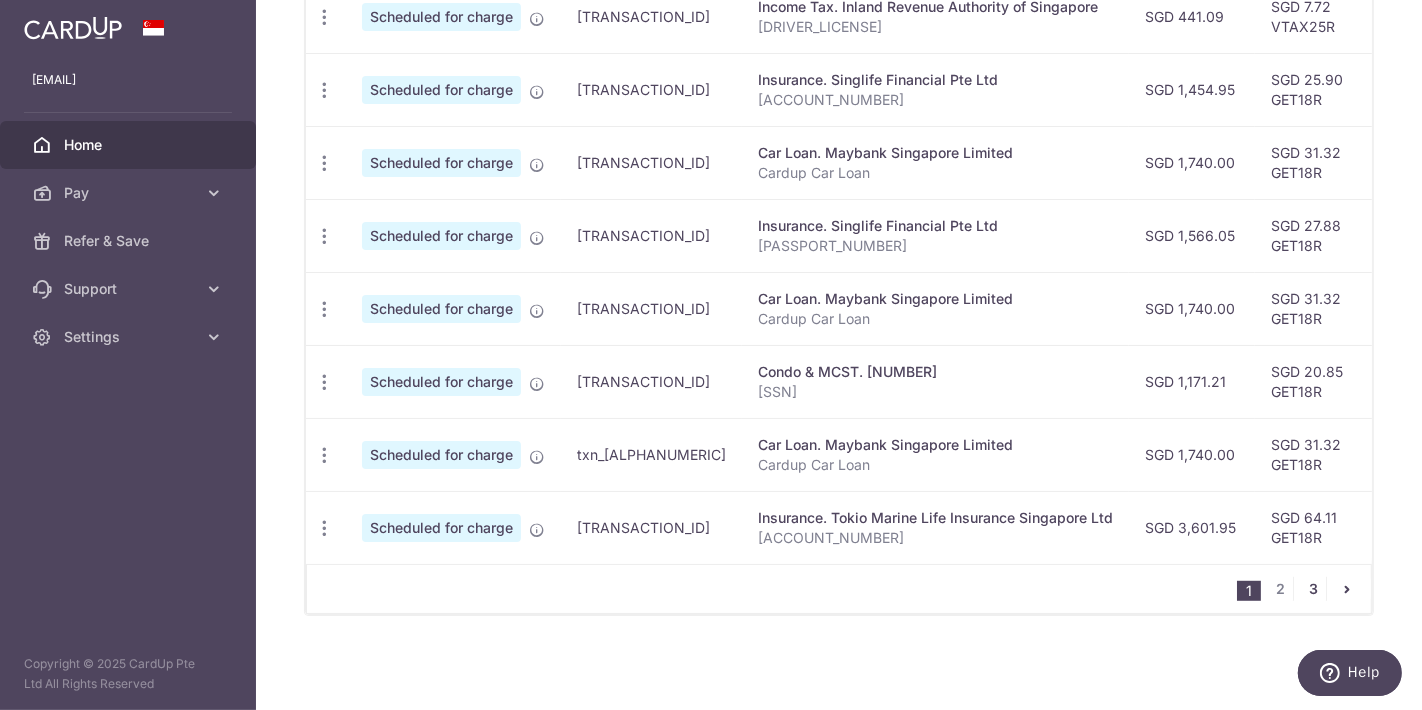 click on "3" at bounding box center (1314, 589) 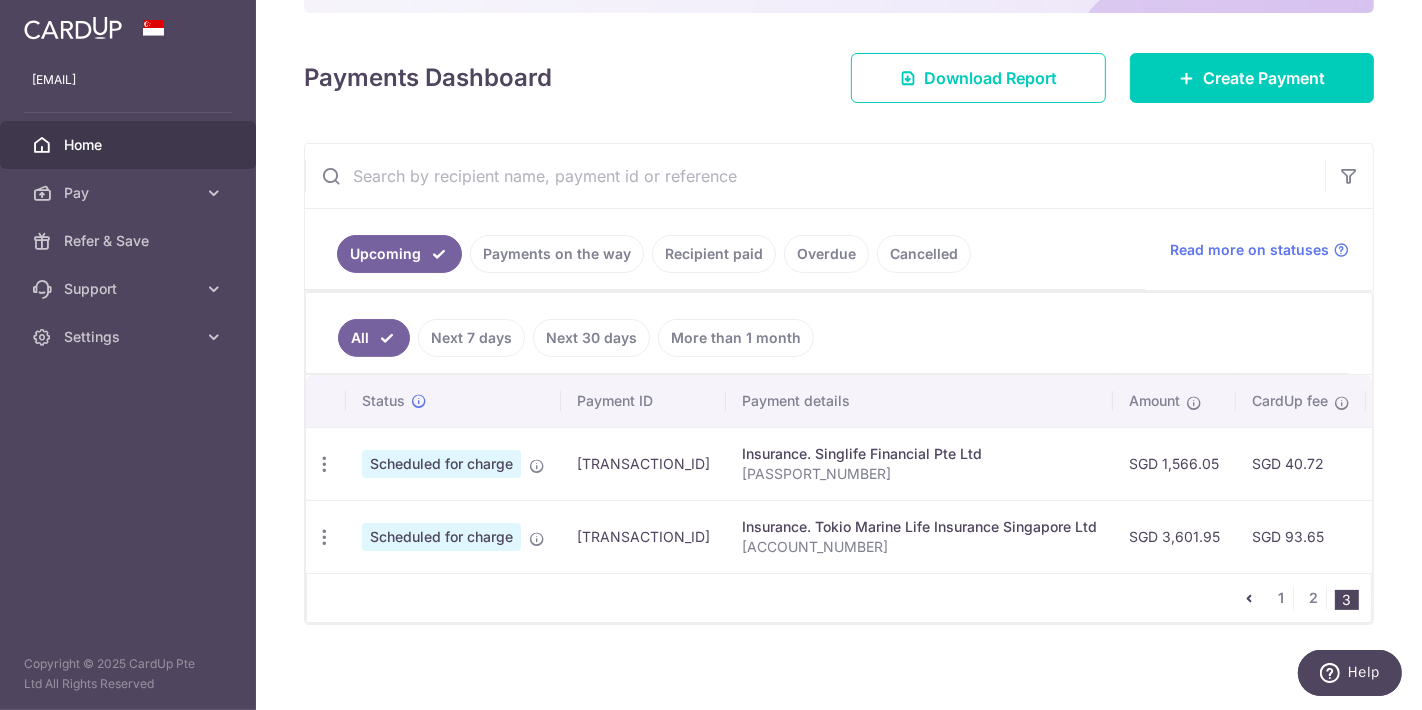 scroll, scrollTop: 233, scrollLeft: 0, axis: vertical 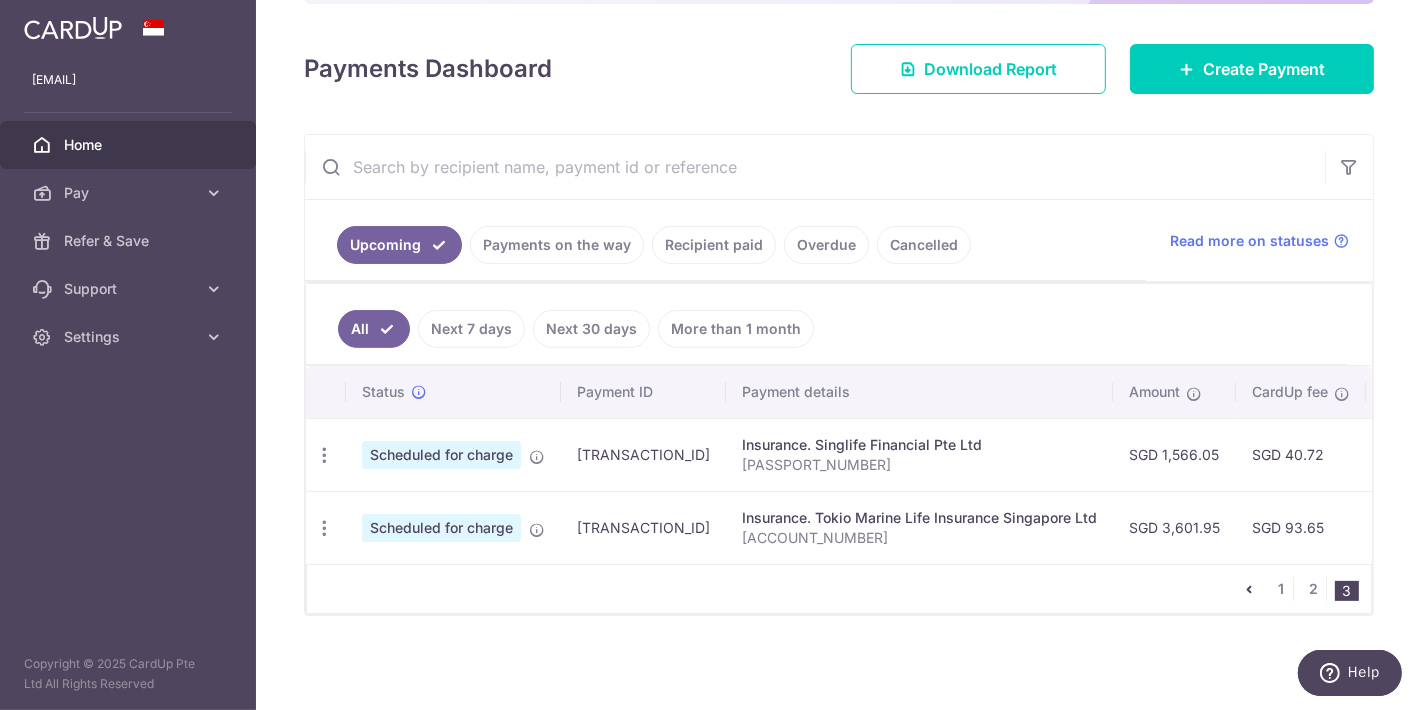 click on "1
2
3" at bounding box center (839, 589) 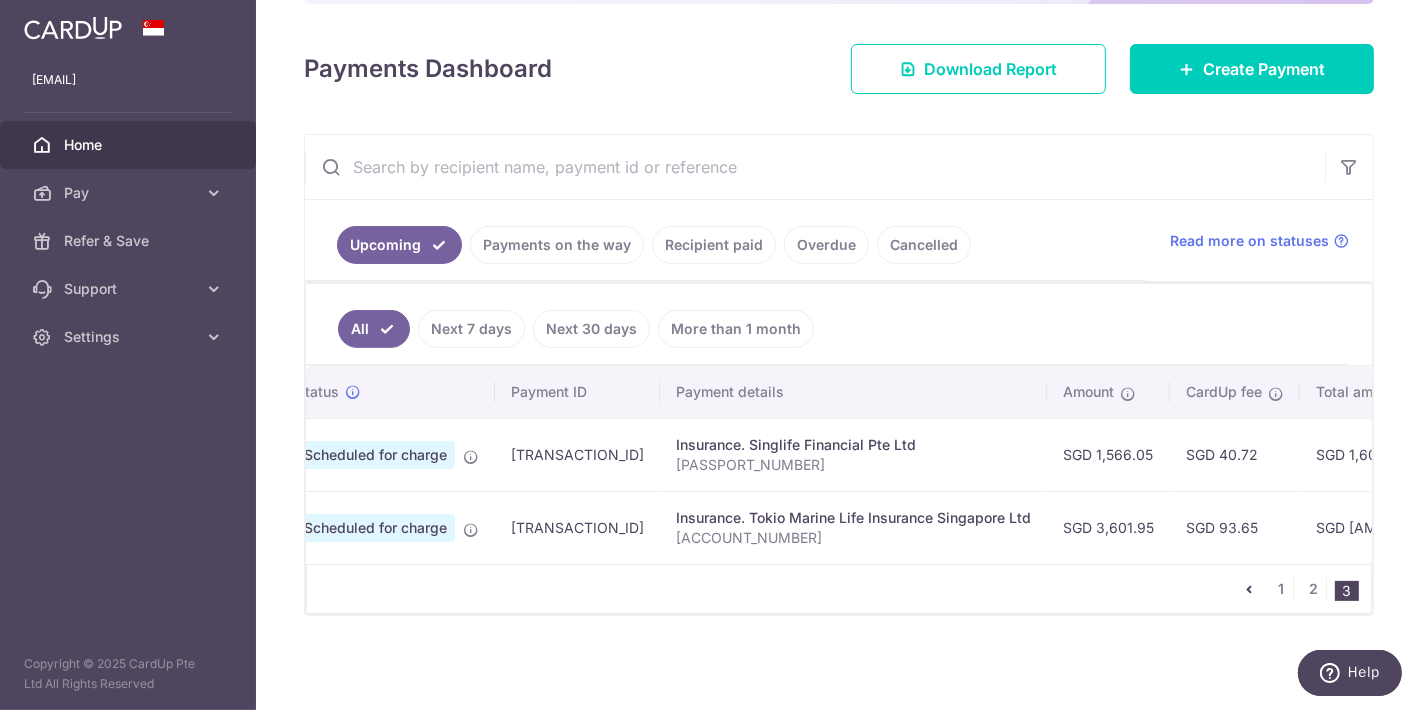 scroll, scrollTop: 0, scrollLeft: 4, axis: horizontal 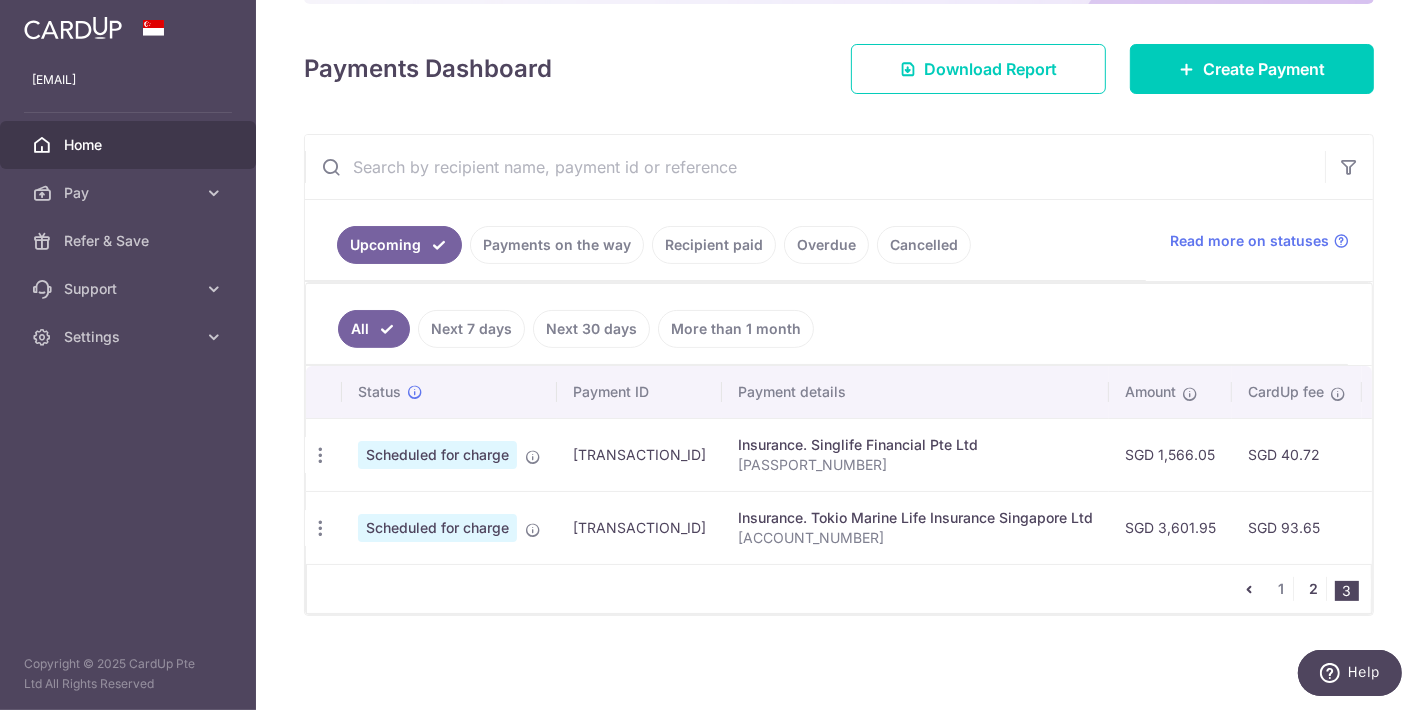 click on "2" at bounding box center (1314, 589) 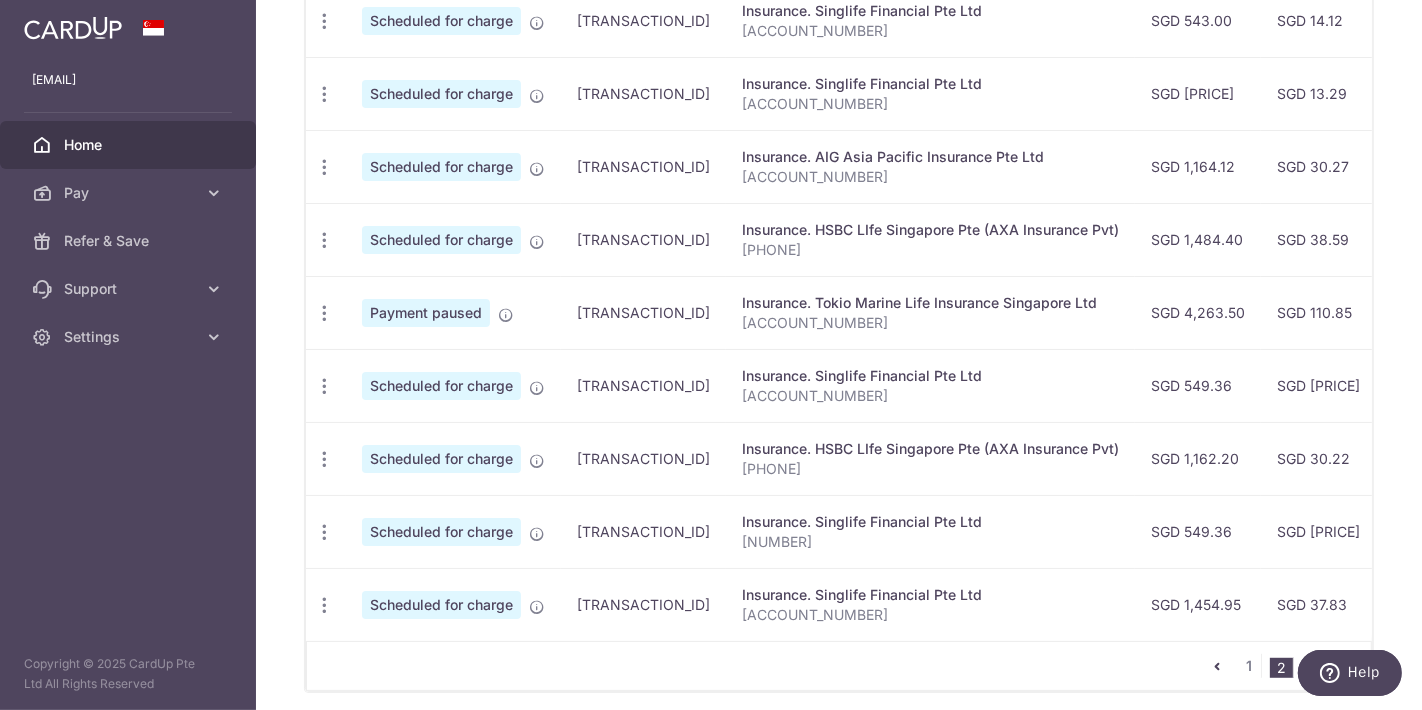 scroll, scrollTop: 815, scrollLeft: 0, axis: vertical 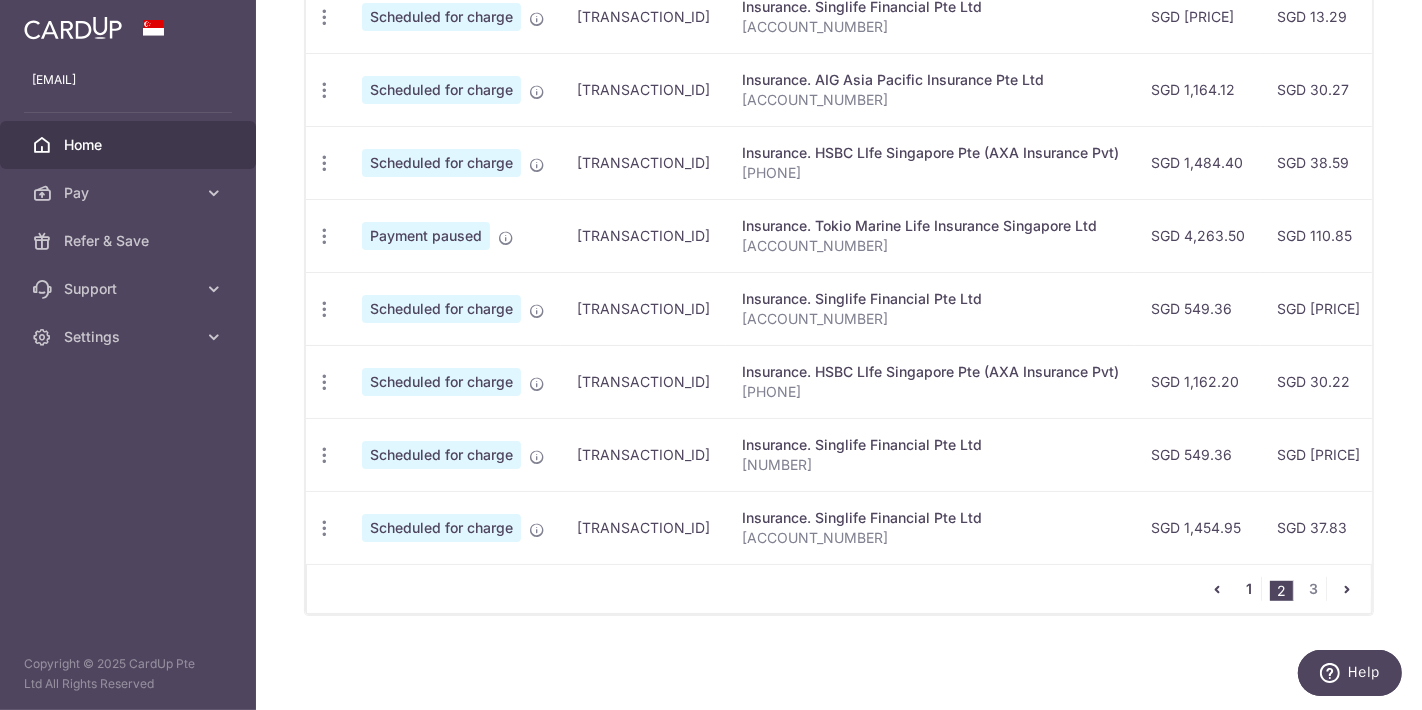 click on "1" at bounding box center [1249, 589] 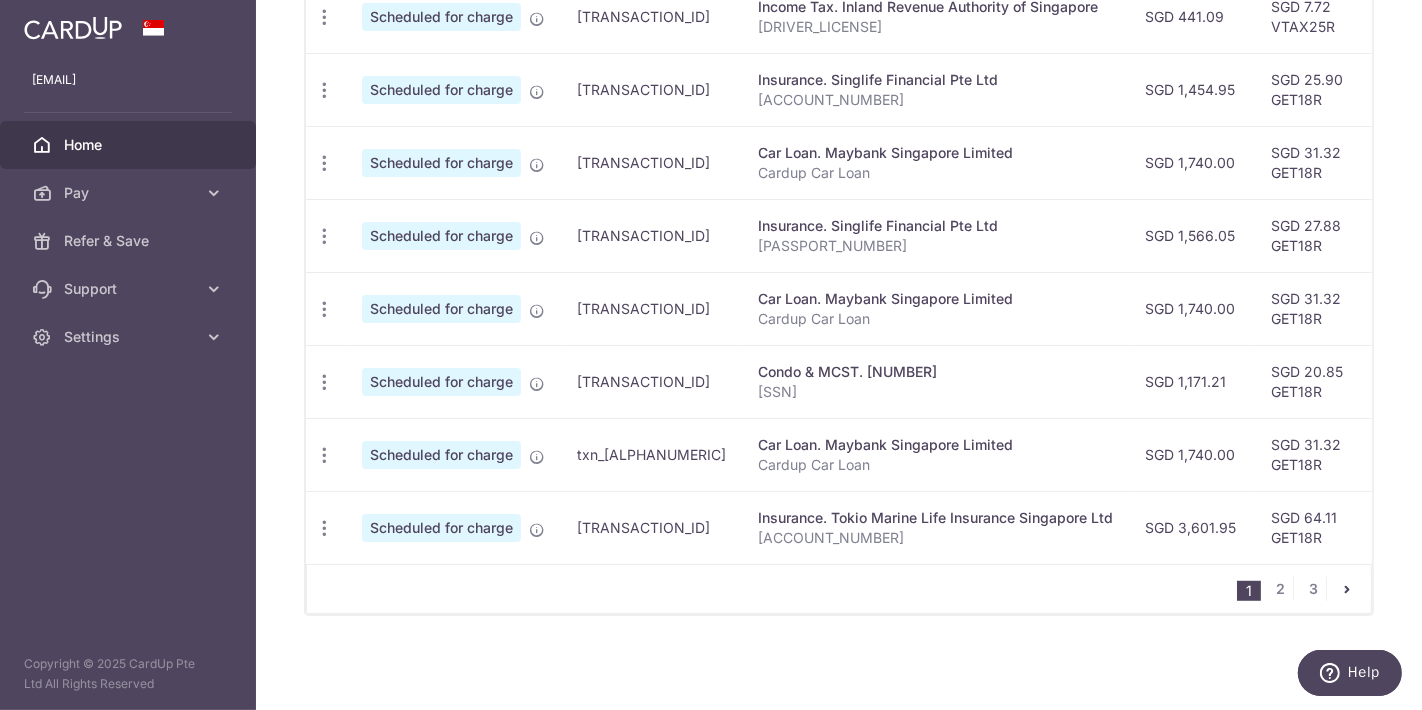 scroll, scrollTop: 815, scrollLeft: 0, axis: vertical 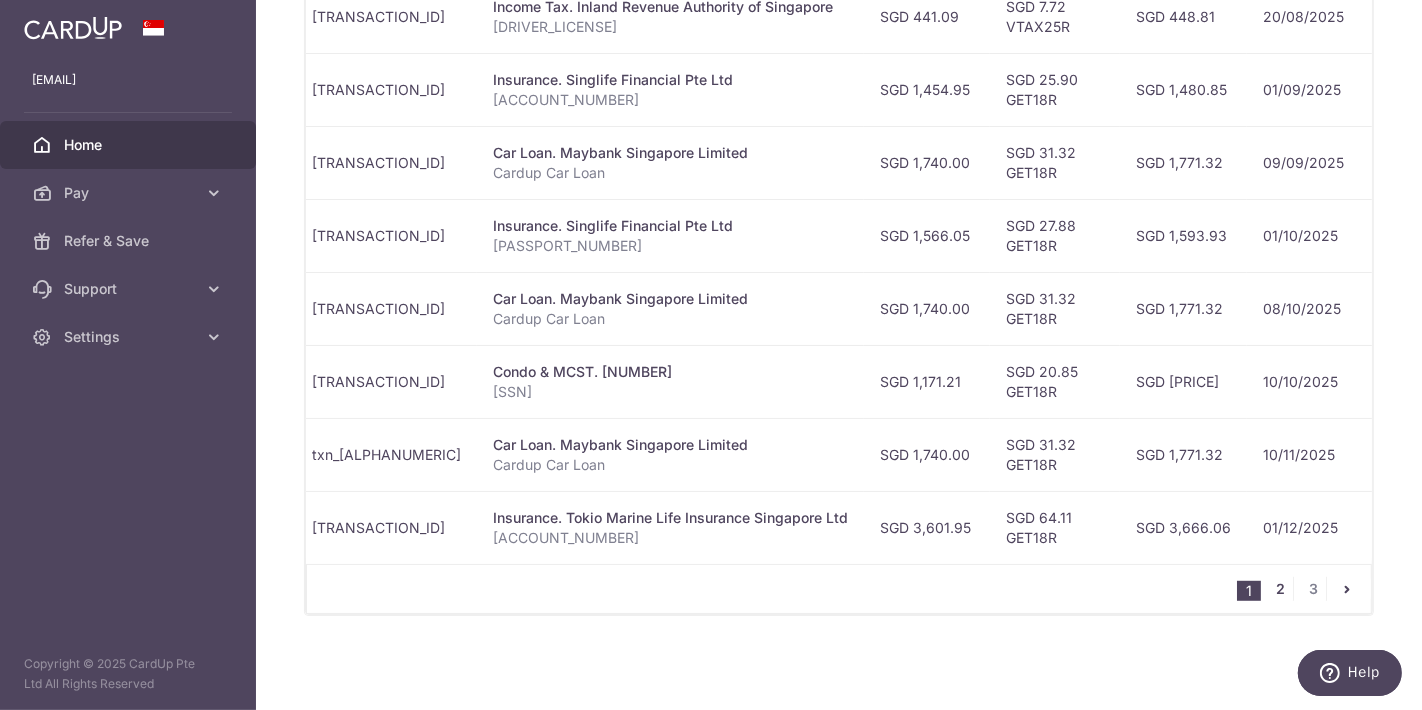 click on "2" at bounding box center (1281, 589) 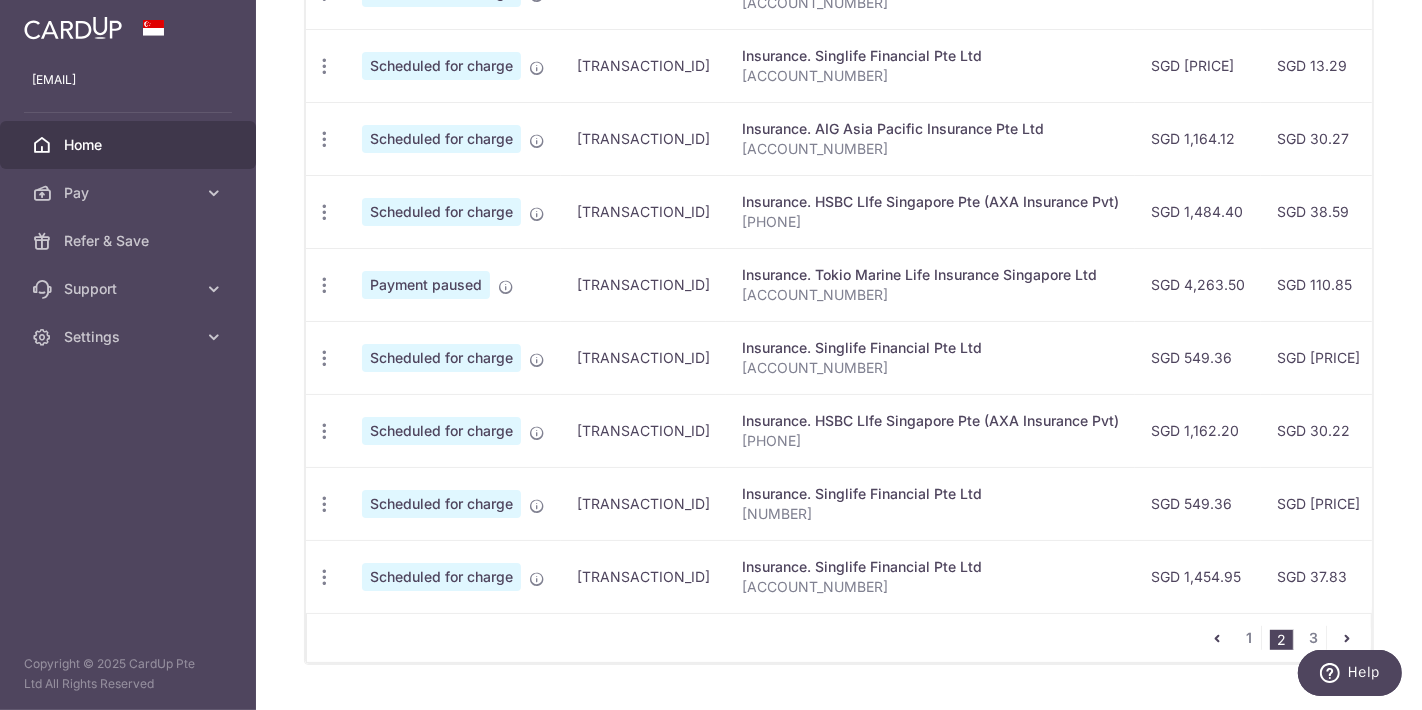 scroll, scrollTop: 815, scrollLeft: 0, axis: vertical 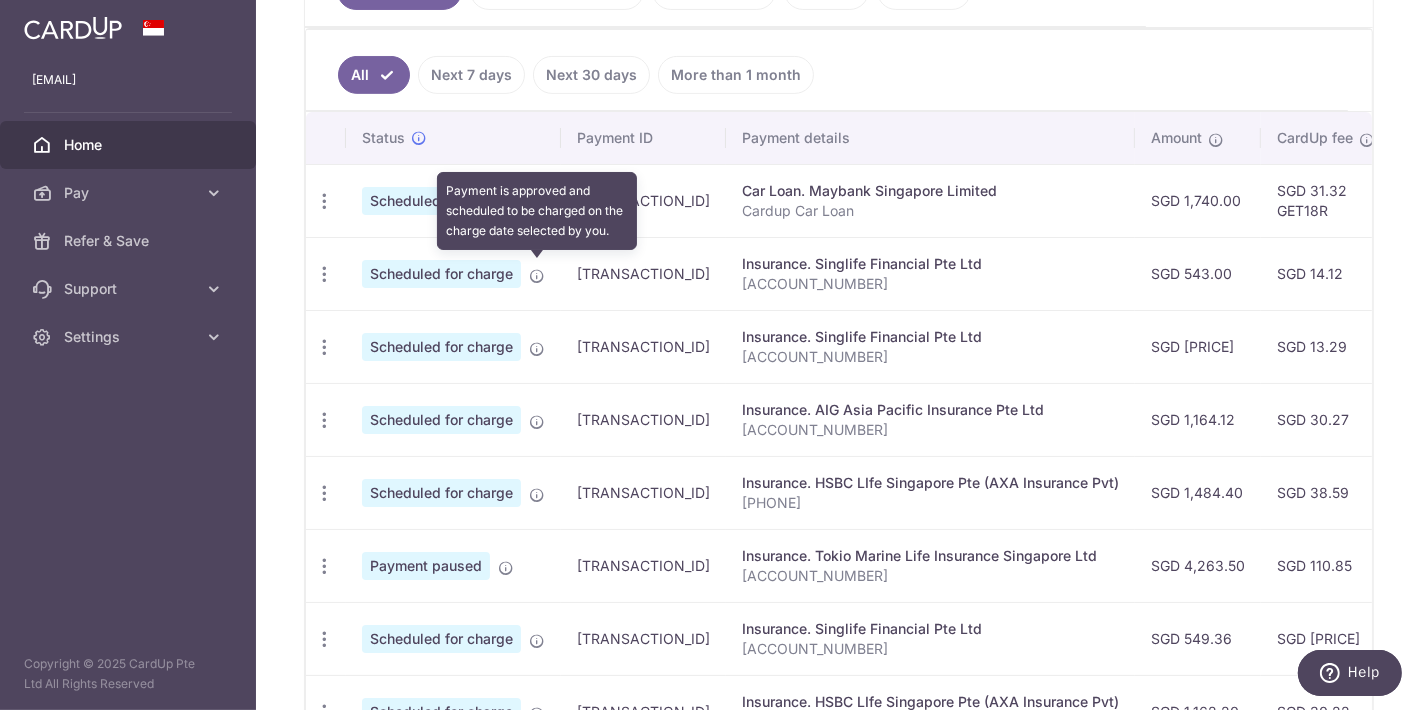 click at bounding box center [537, 276] 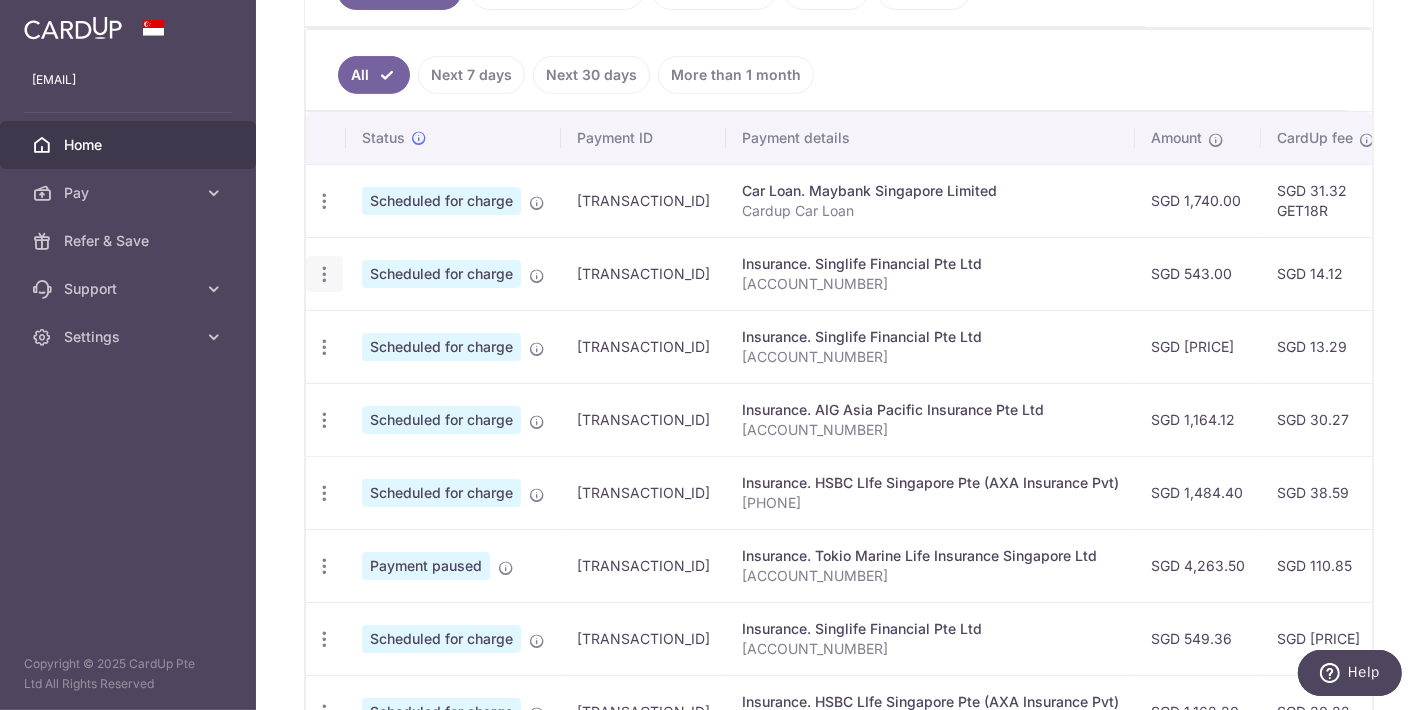 click at bounding box center [324, 201] 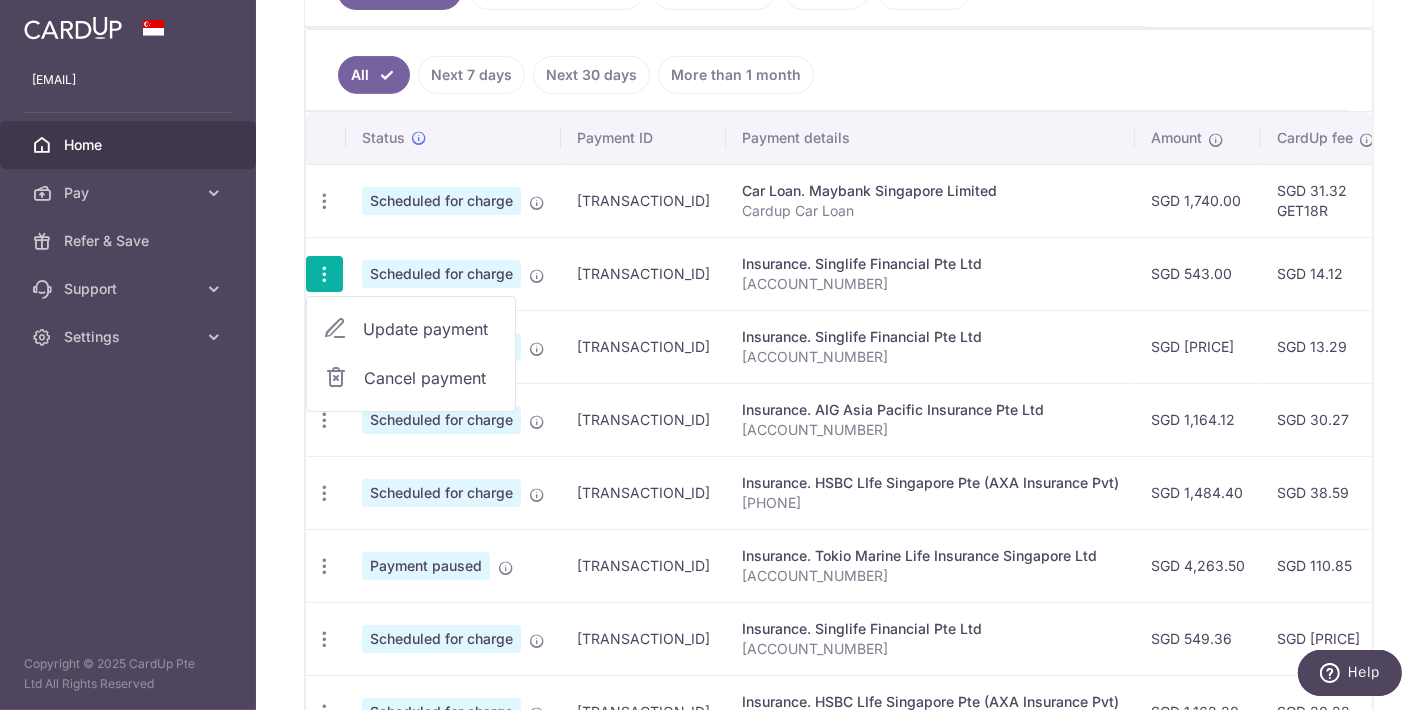 click on "Update payment" at bounding box center (411, 329) 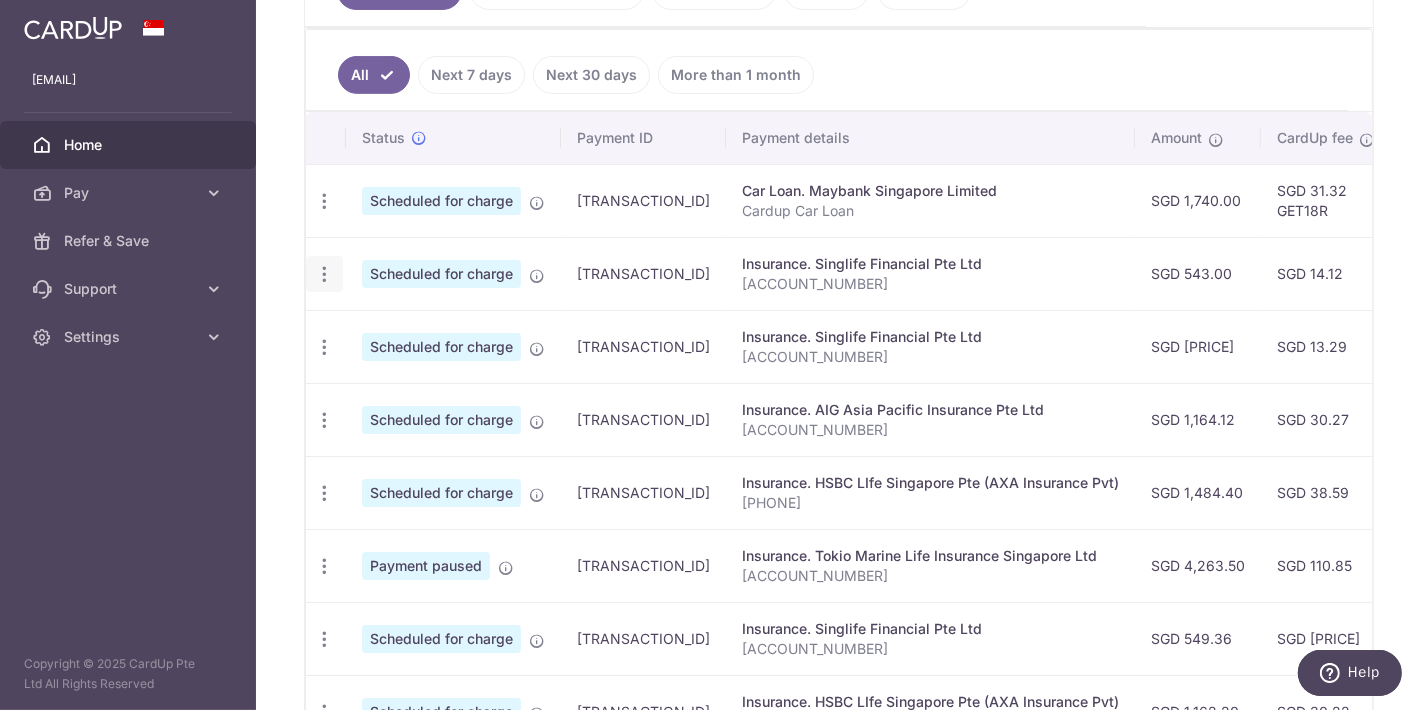 radio on "true" 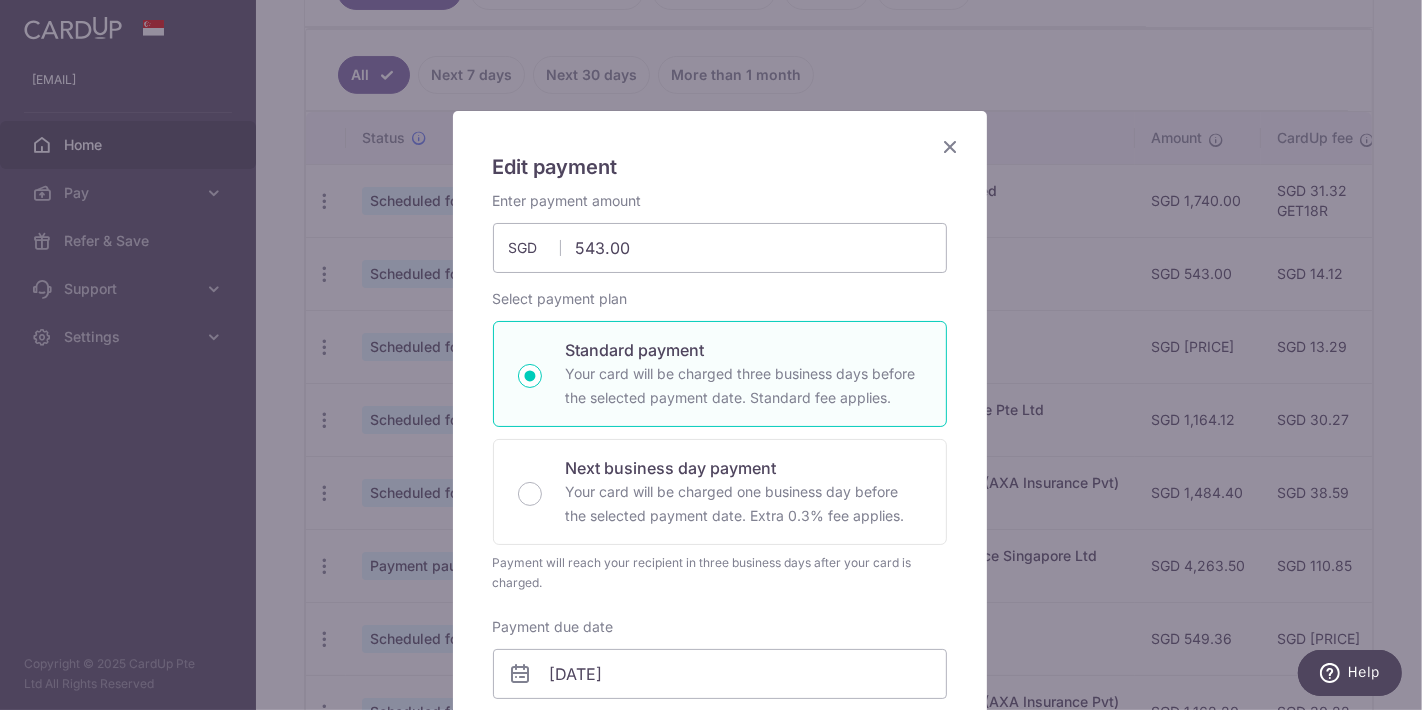 scroll, scrollTop: 0, scrollLeft: 0, axis: both 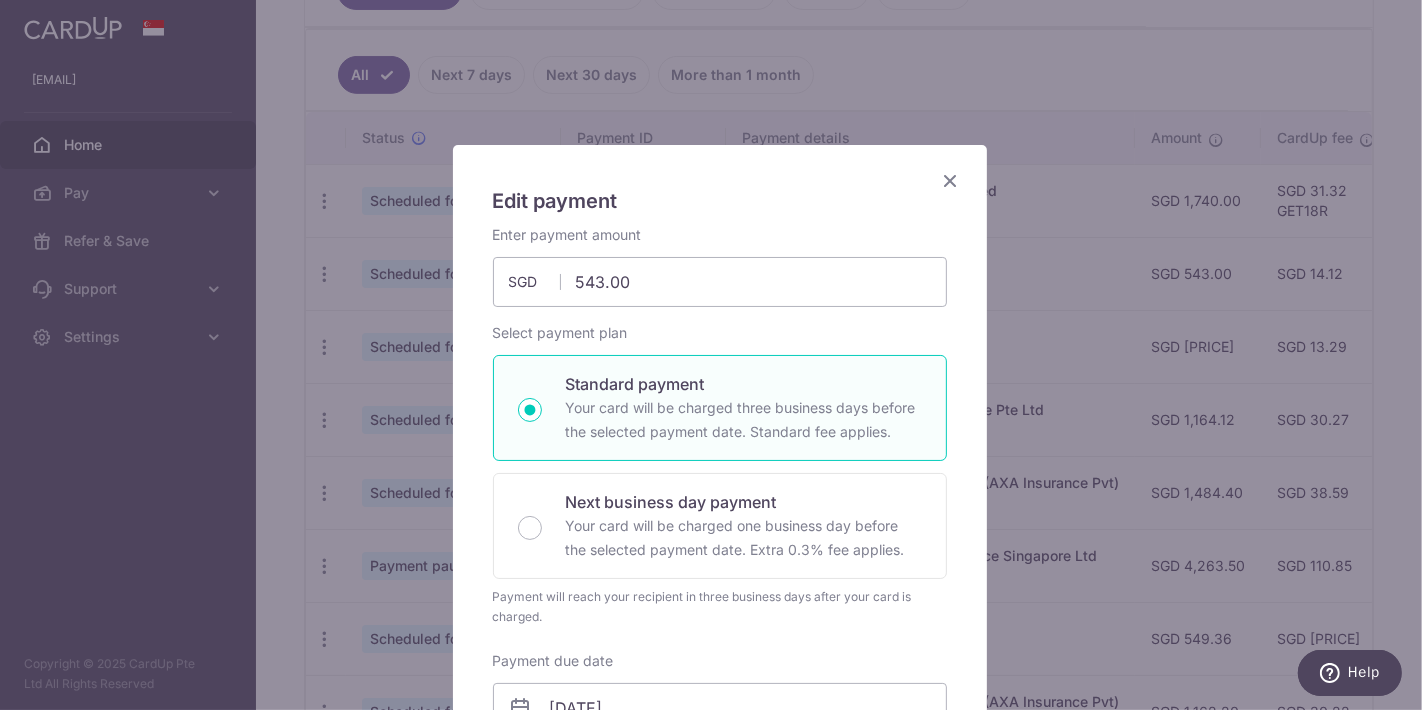 click at bounding box center [951, 180] 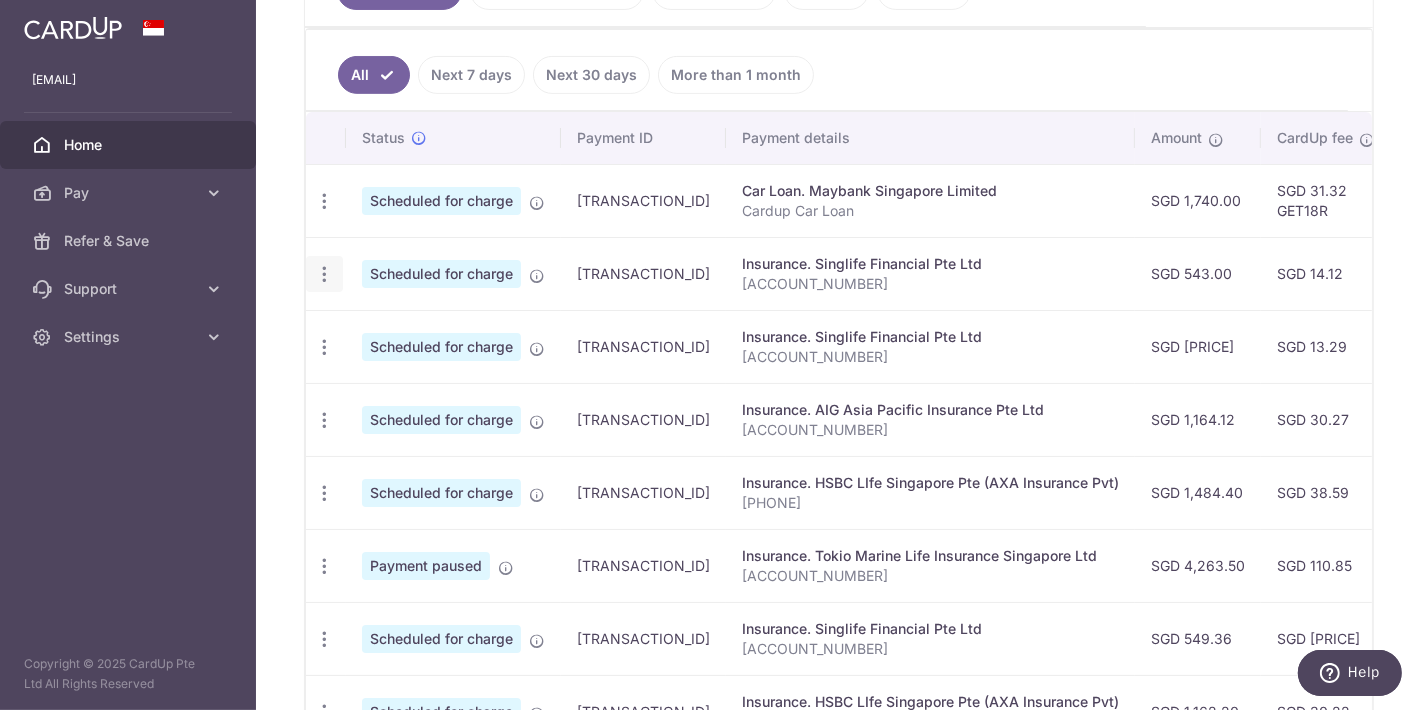 click on "Update payment
Cancel payment" at bounding box center [324, 274] 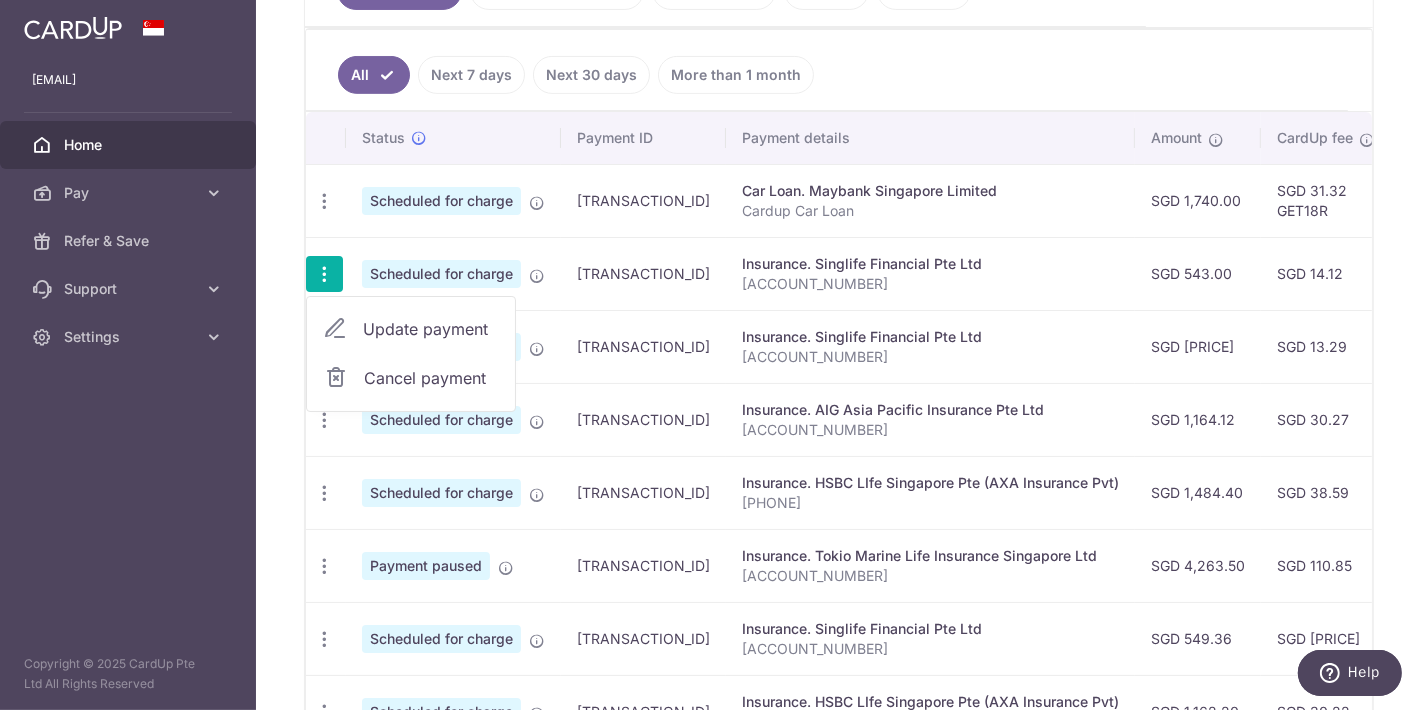 click on "Cancel payment" at bounding box center (431, 378) 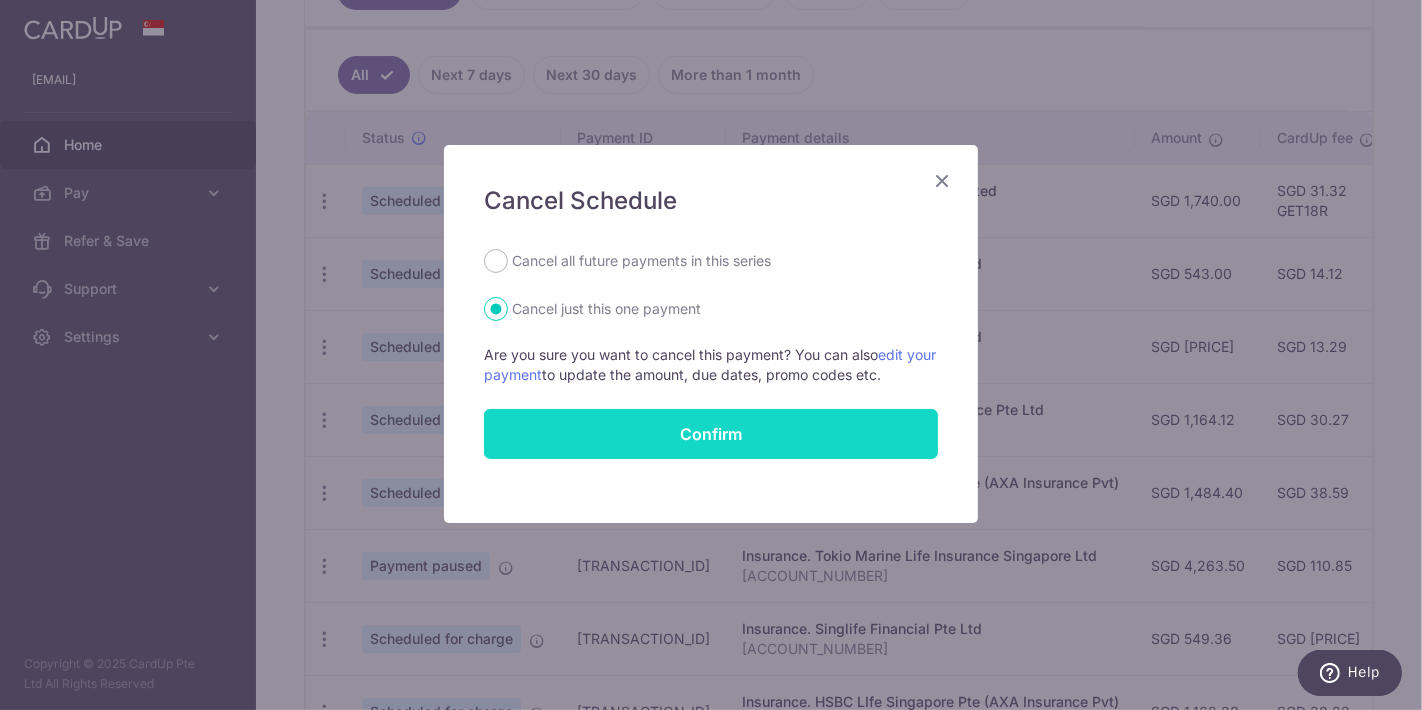click on "Confirm" at bounding box center [711, 434] 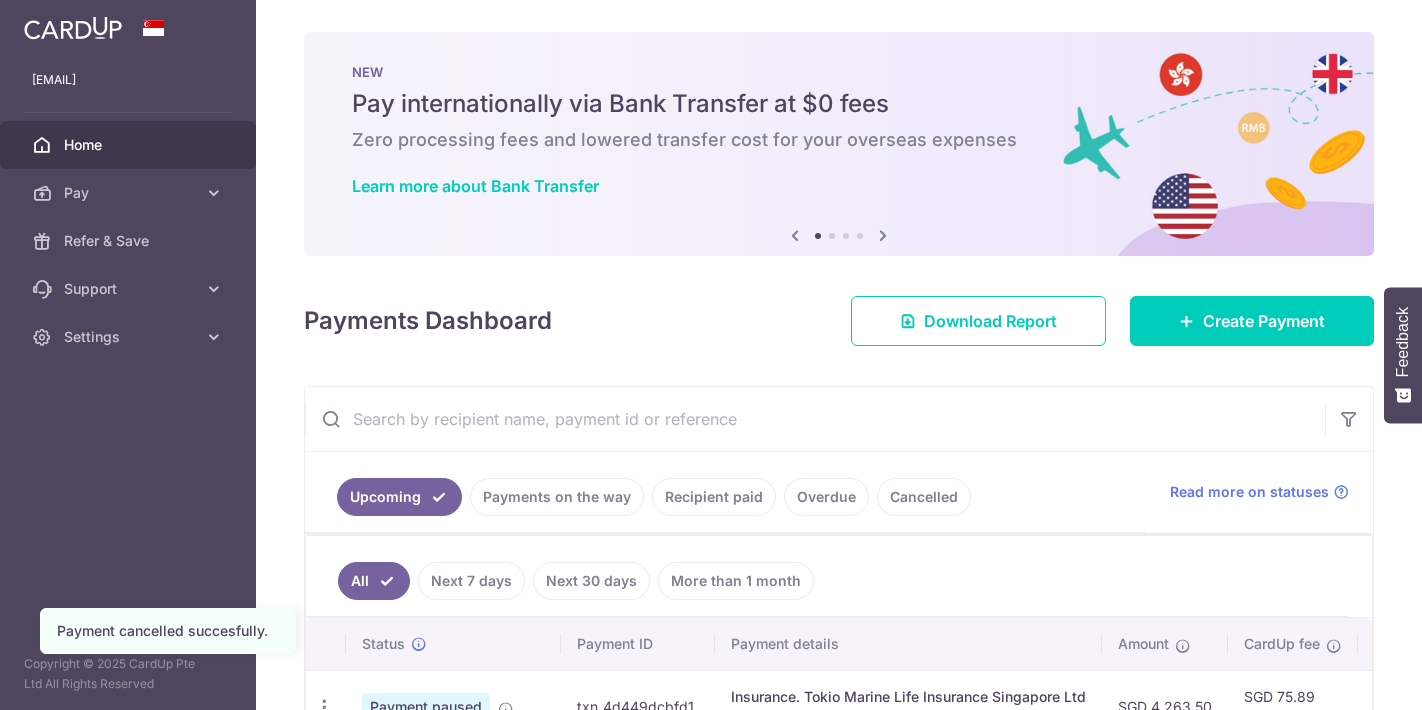 scroll, scrollTop: 0, scrollLeft: 0, axis: both 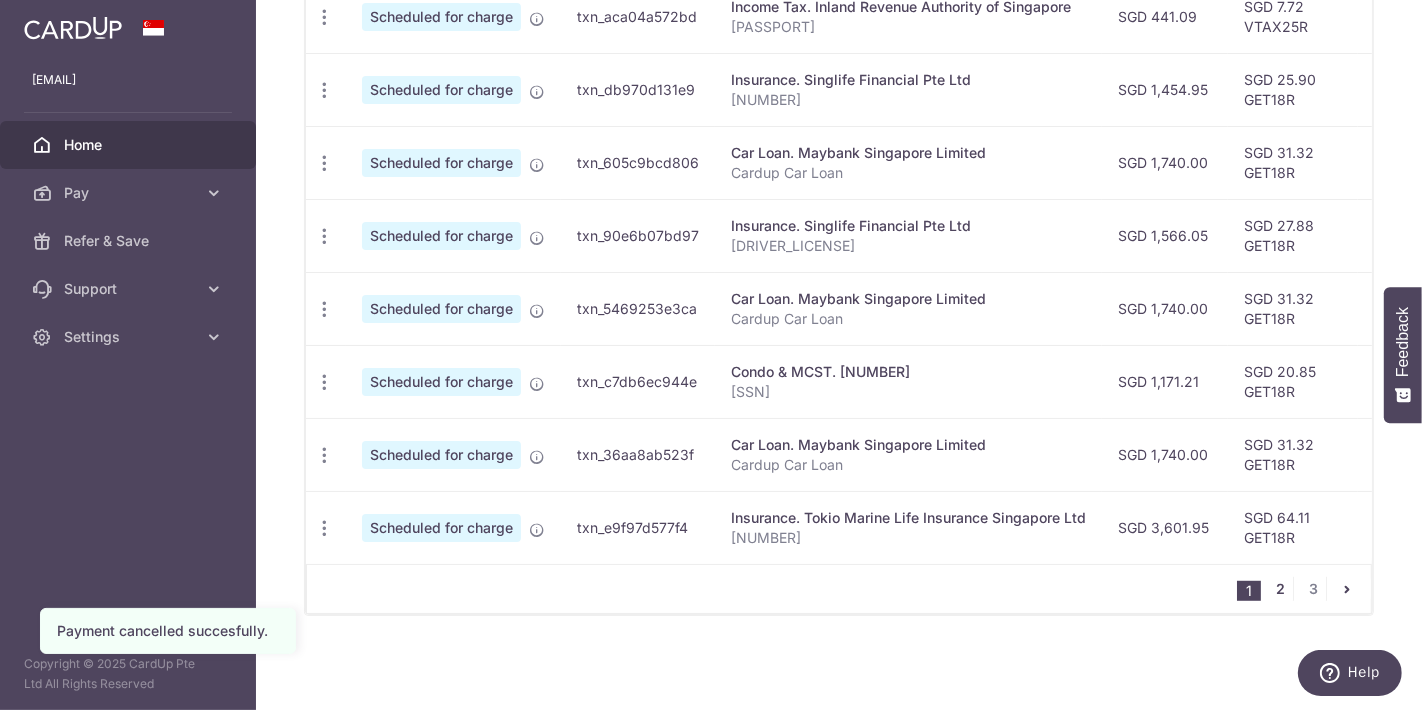 click on "2" at bounding box center (1281, 589) 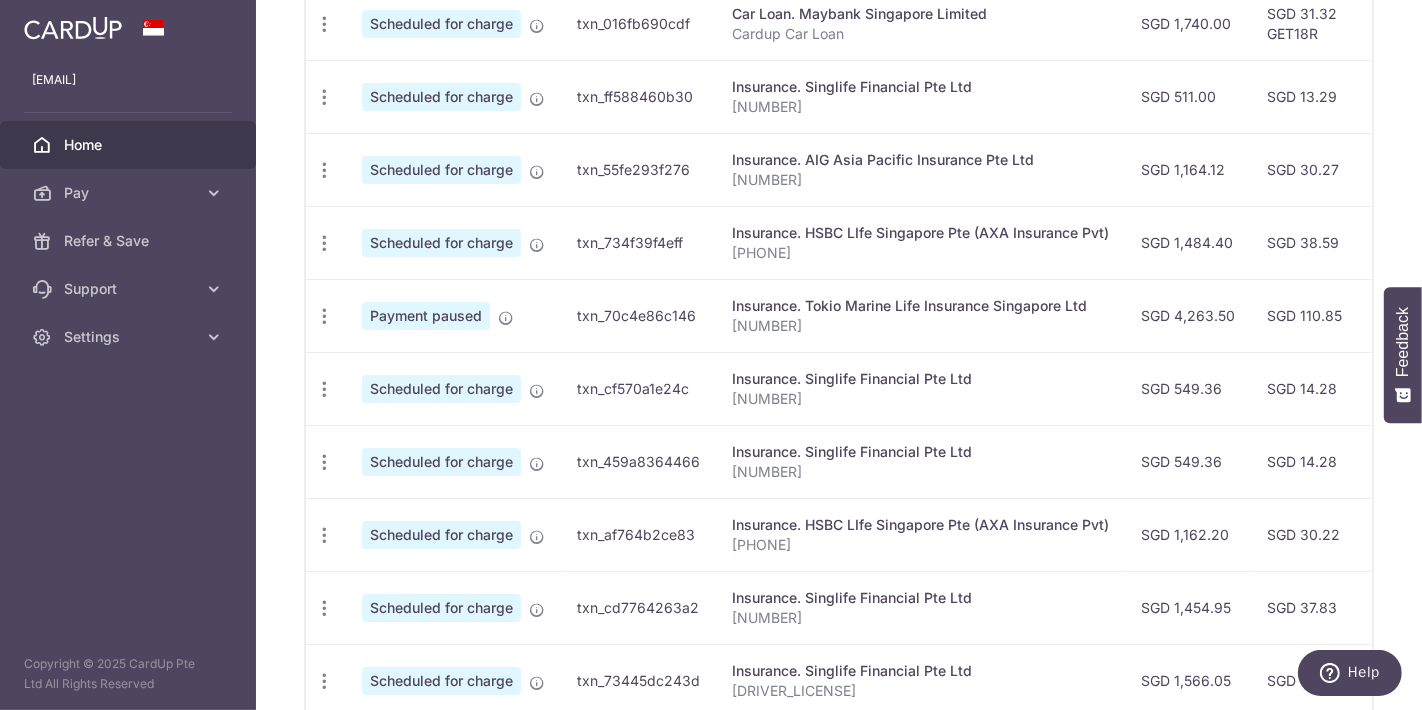 scroll, scrollTop: 649, scrollLeft: 0, axis: vertical 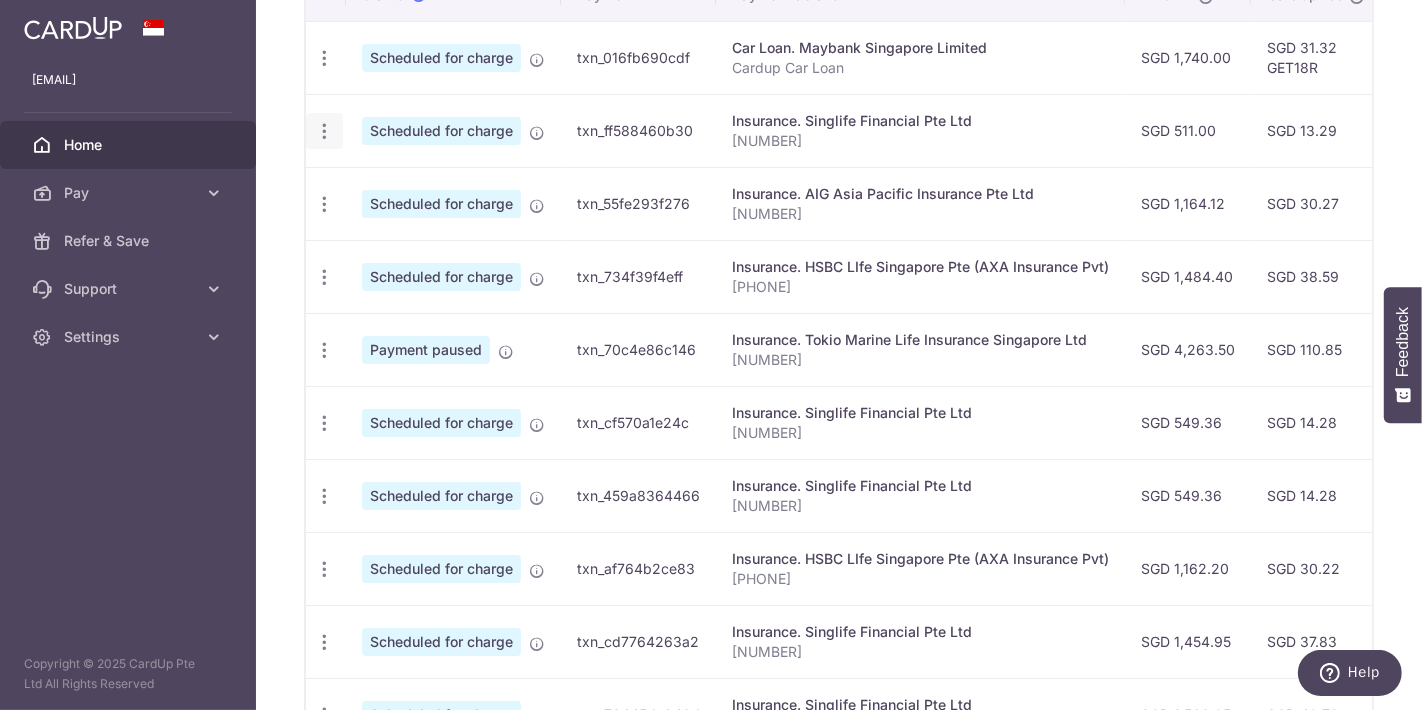 click at bounding box center [324, 58] 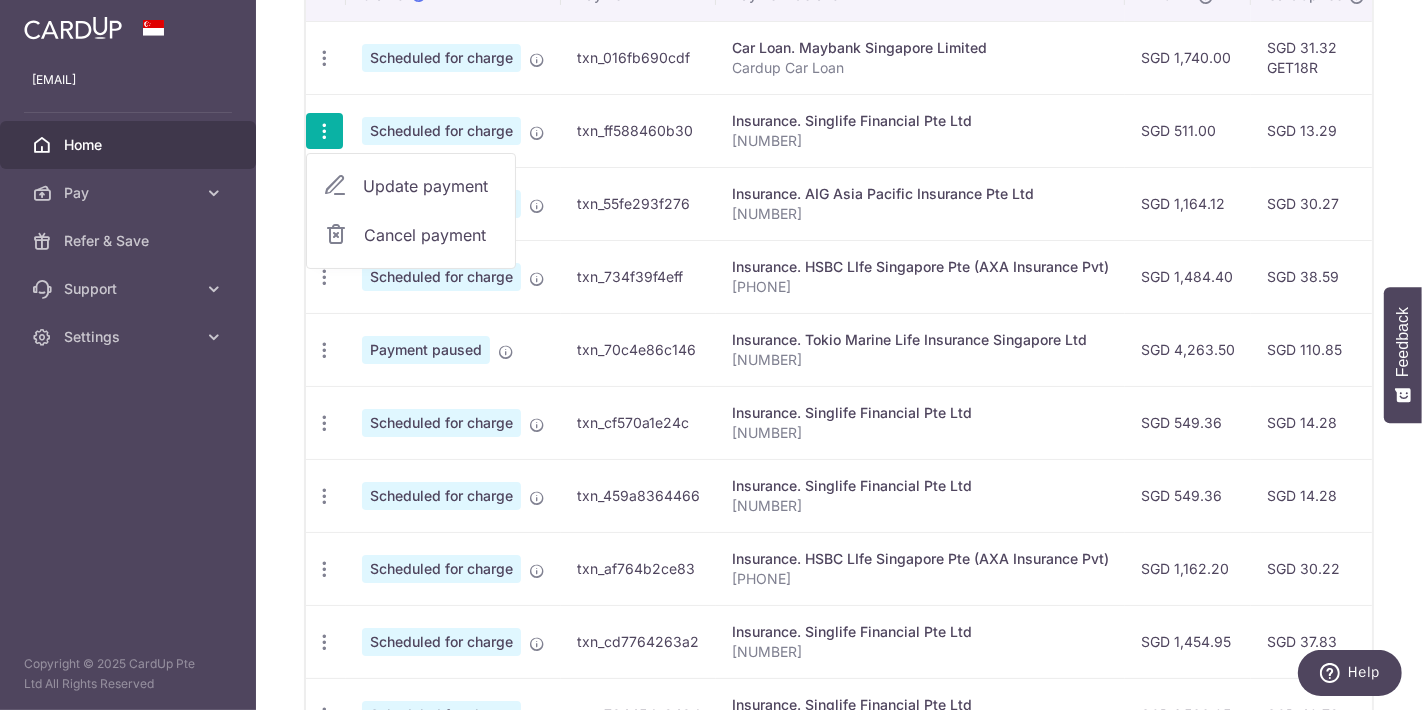 click on "Update payment" at bounding box center (431, 186) 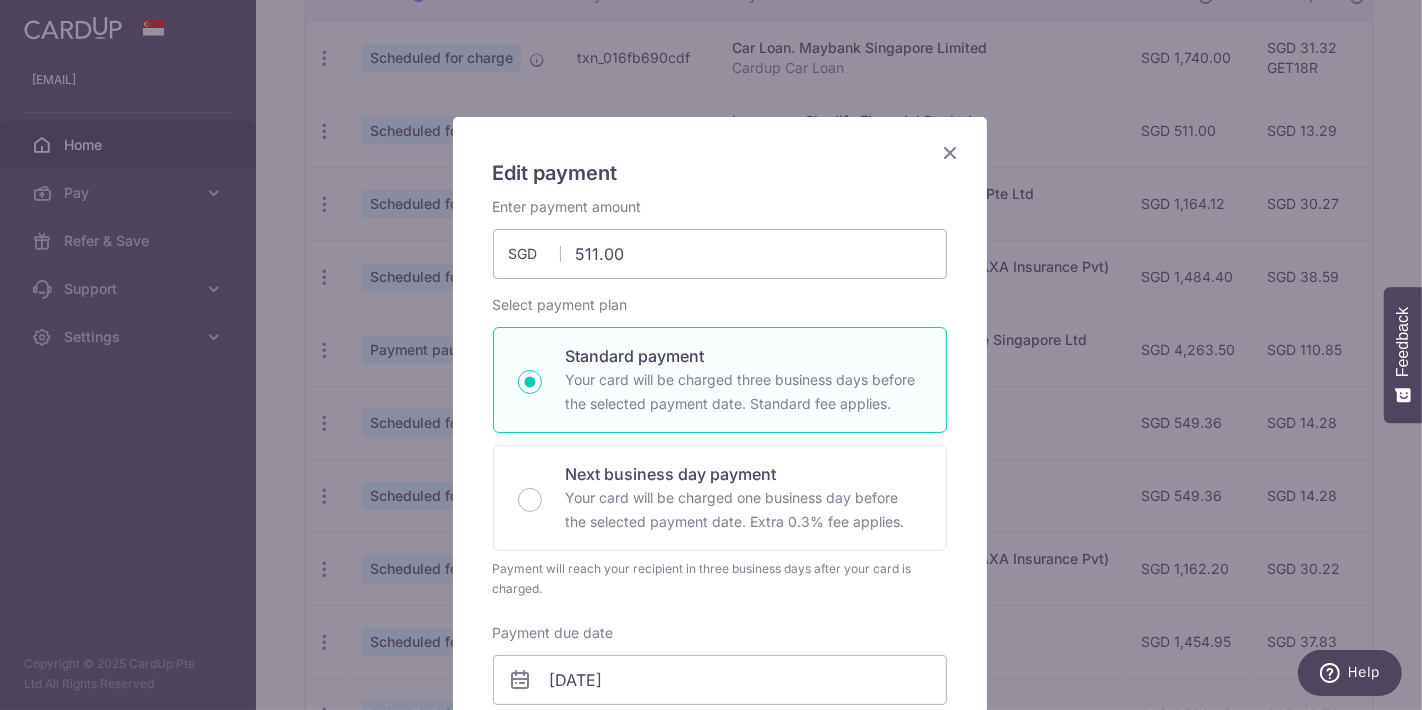 scroll, scrollTop: 0, scrollLeft: 0, axis: both 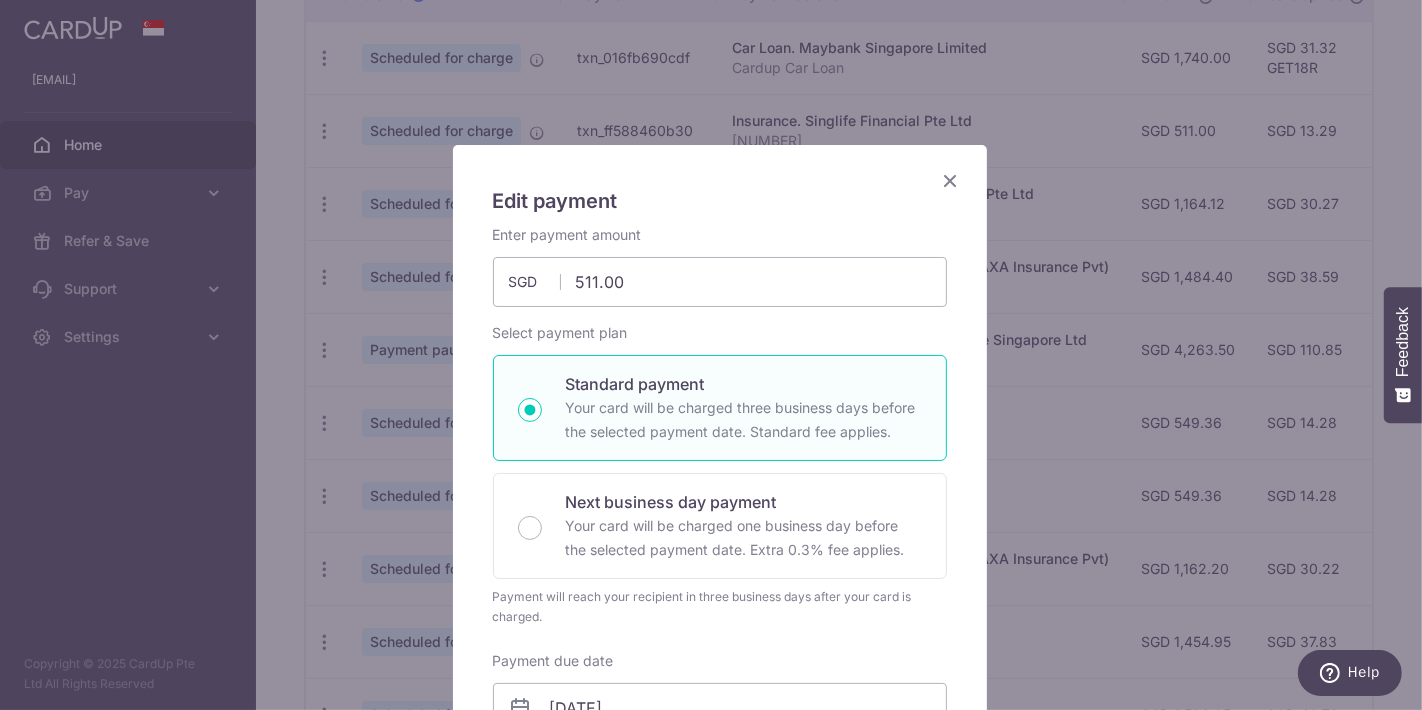 click at bounding box center [951, 180] 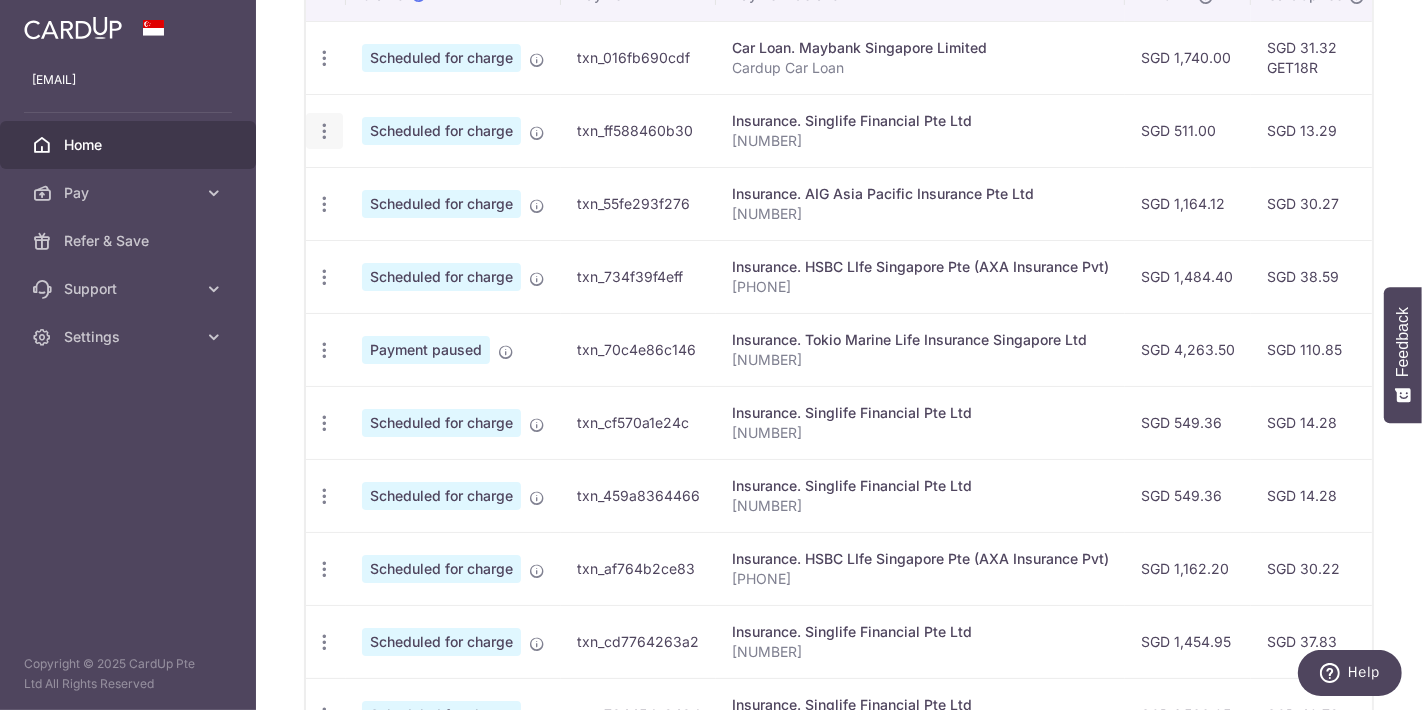 click at bounding box center [324, 58] 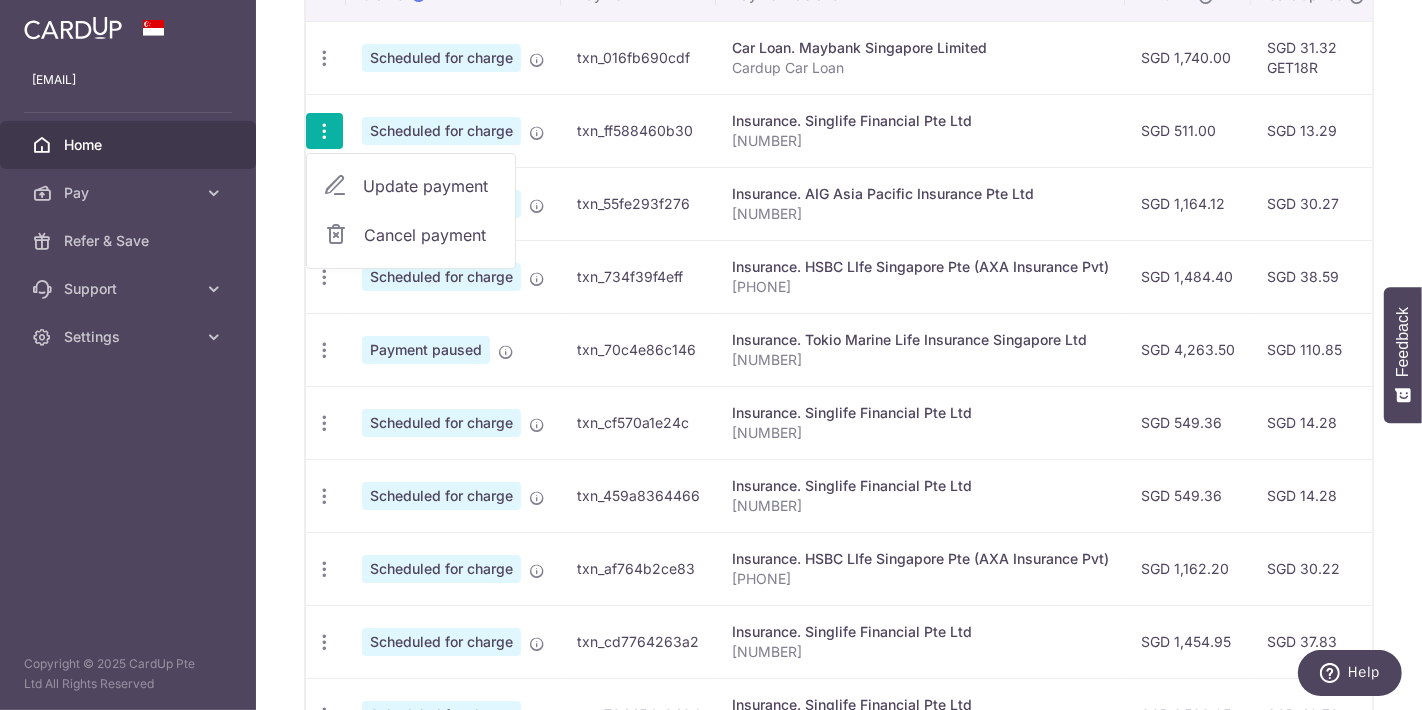 click on "Cancel payment" at bounding box center (431, 235) 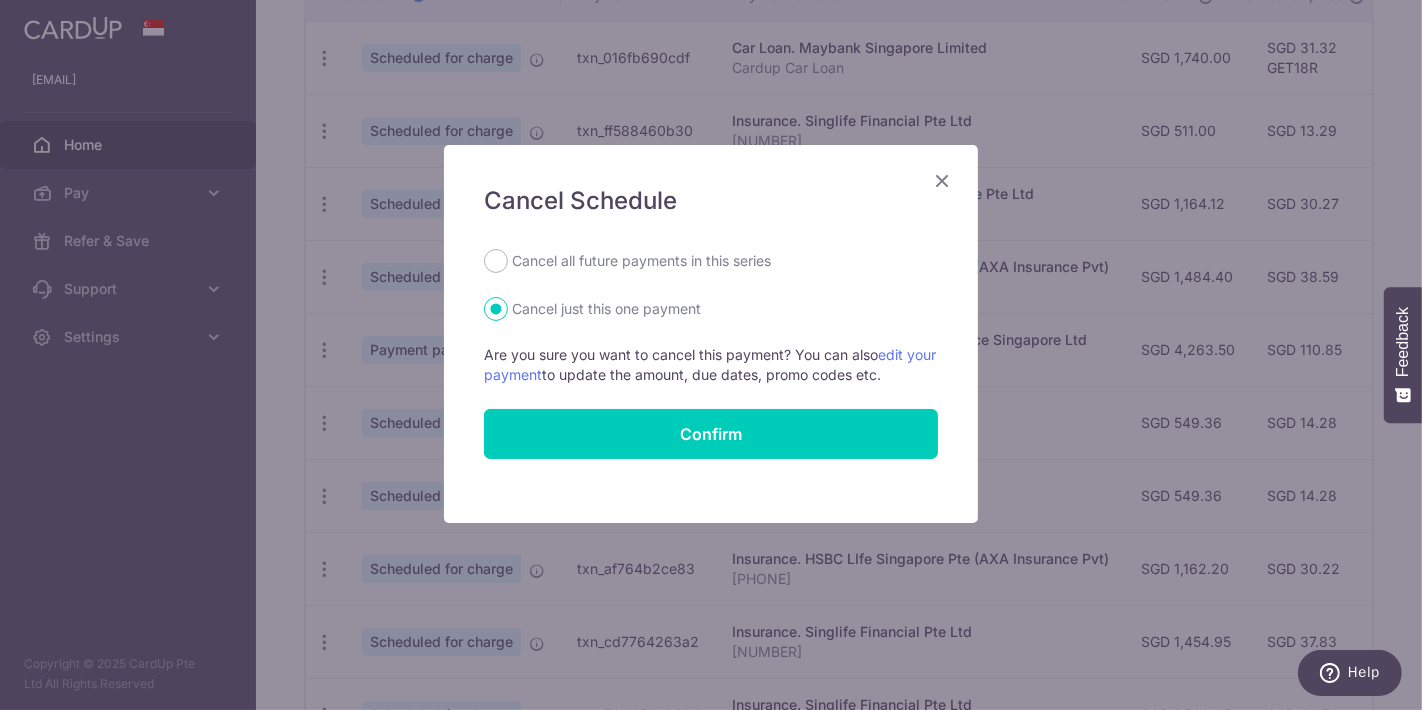 click at bounding box center [942, 180] 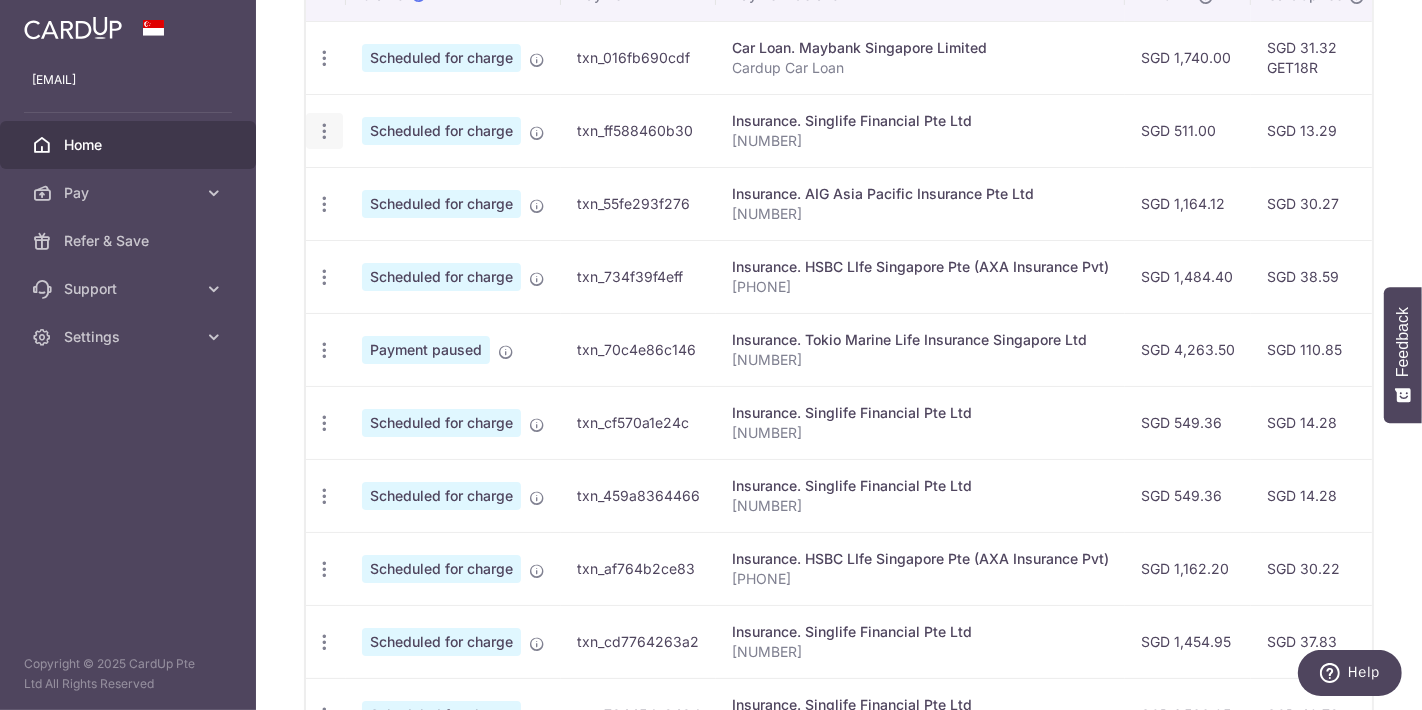 click at bounding box center (324, 58) 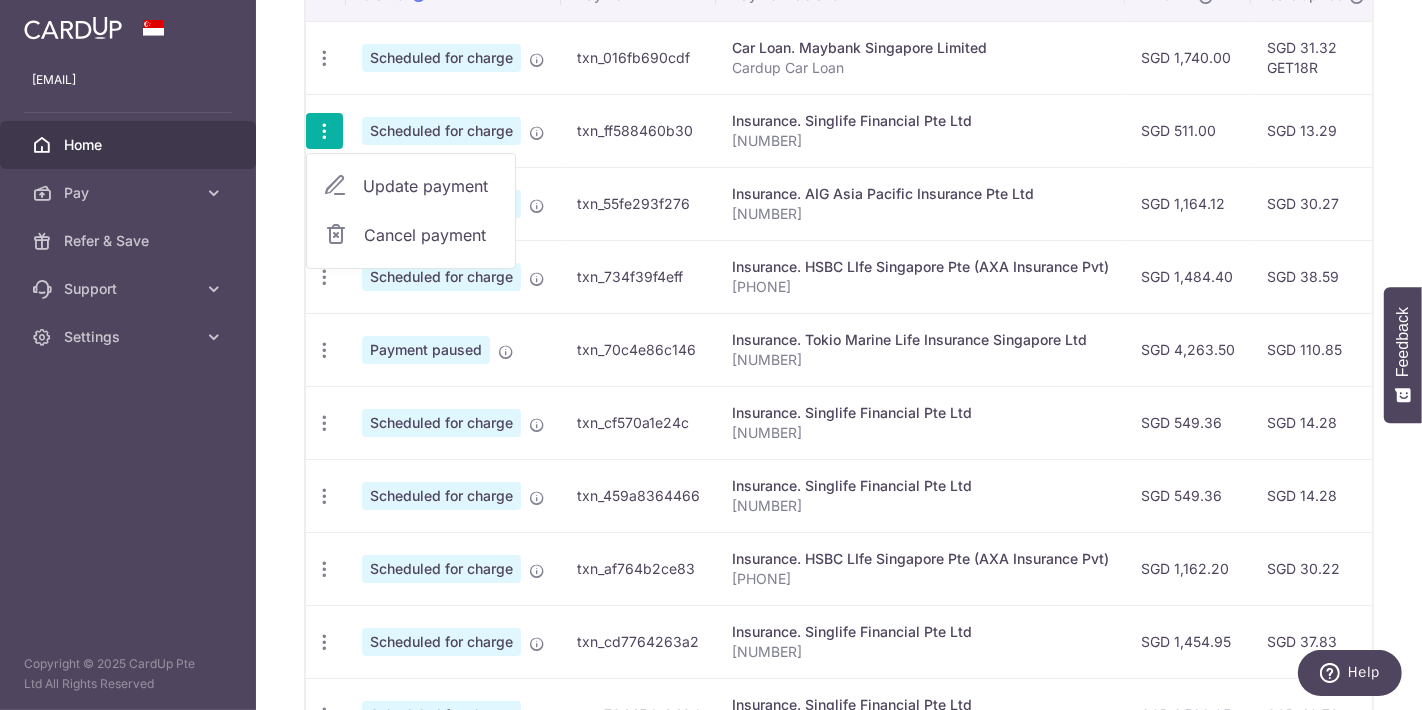 click on "Update payment" at bounding box center [431, 186] 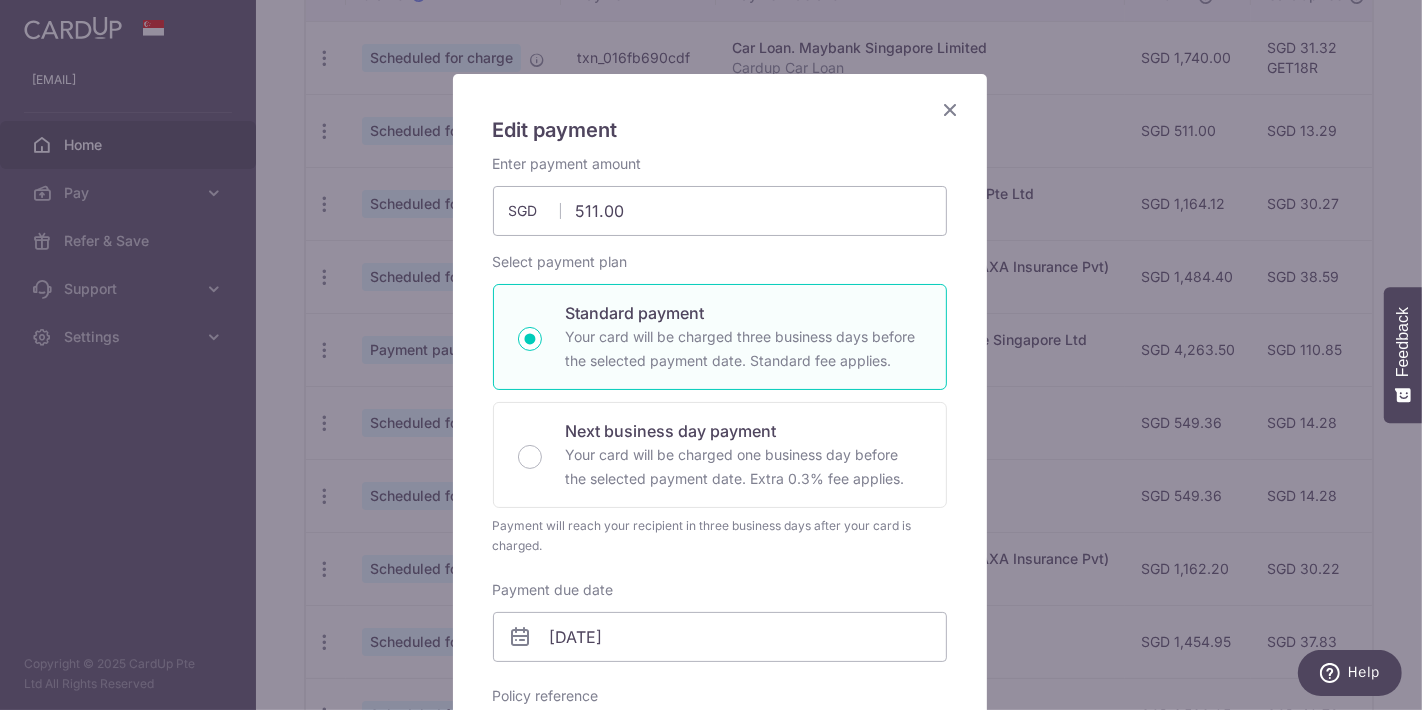 scroll, scrollTop: 0, scrollLeft: 0, axis: both 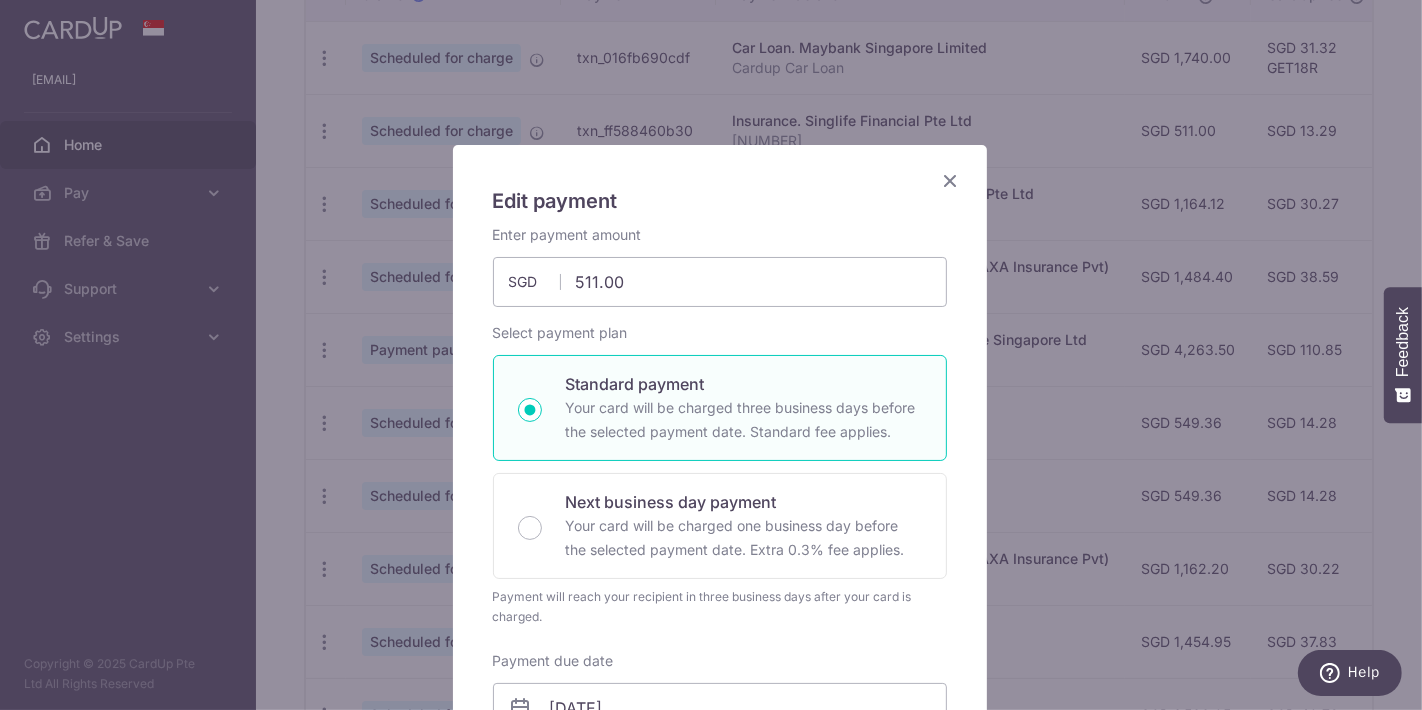 click at bounding box center [951, 180] 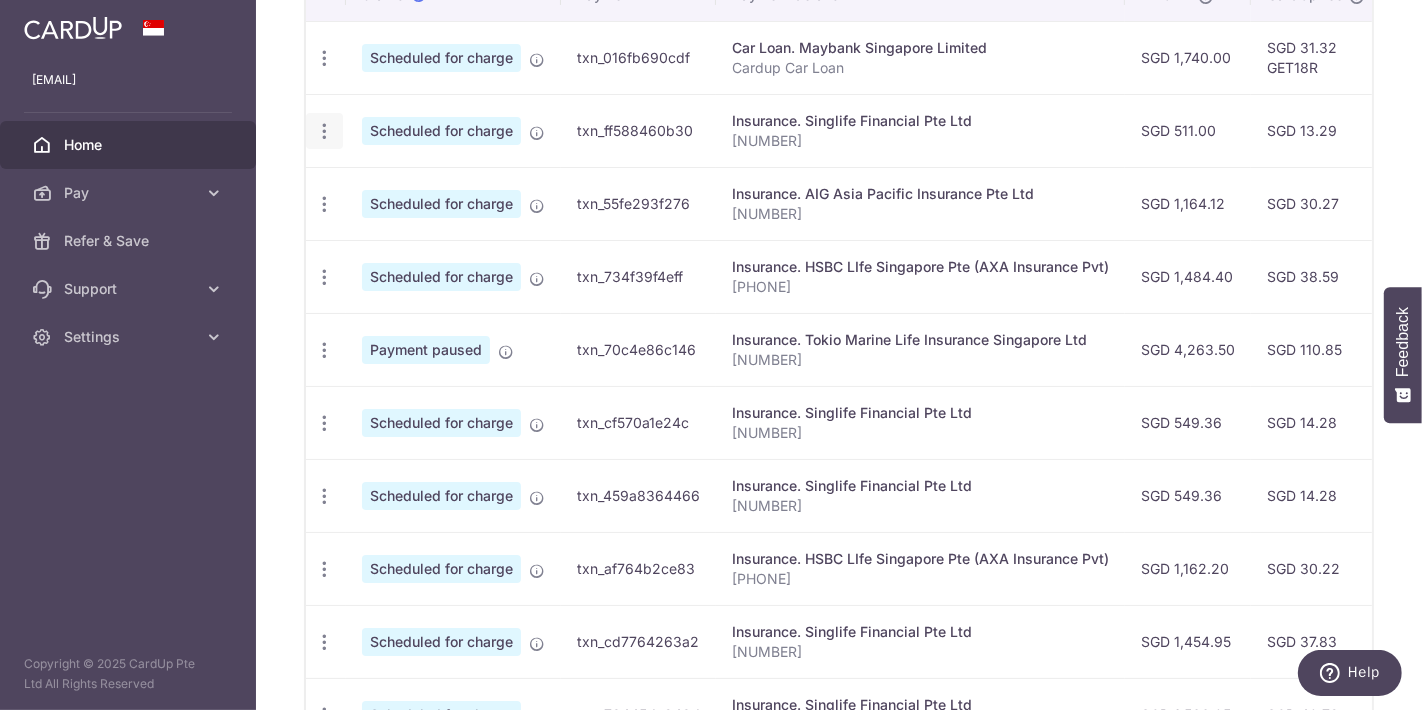 click on "Update payment
Cancel payment" at bounding box center (324, 131) 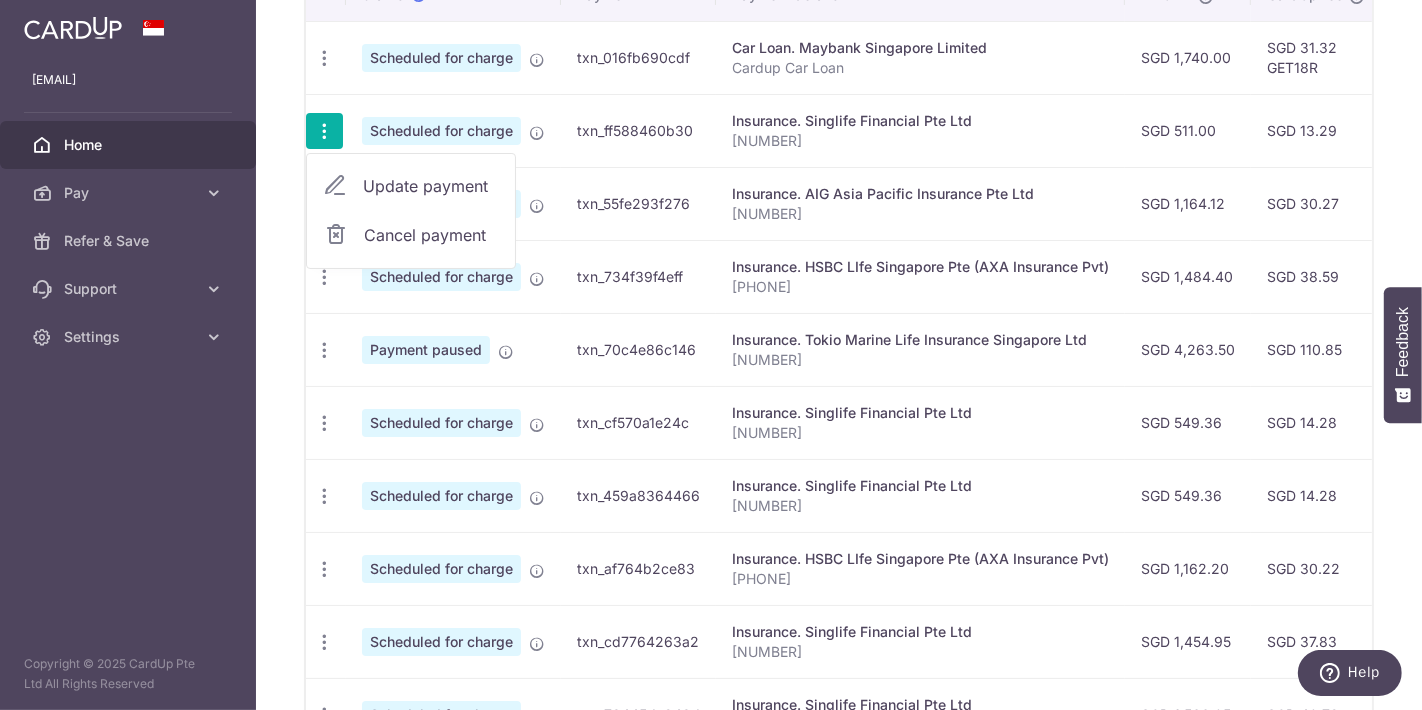 click on "Cancel payment" at bounding box center [411, 235] 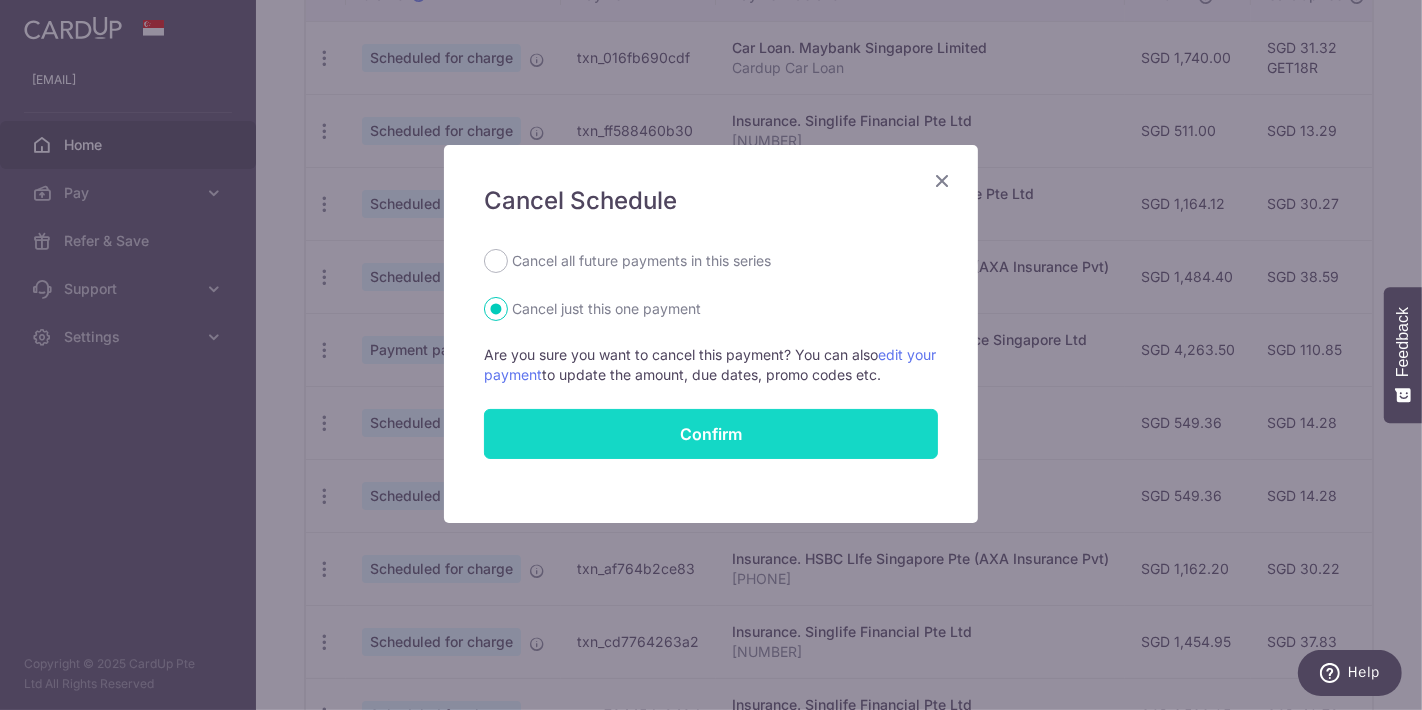 click on "Confirm" at bounding box center [711, 434] 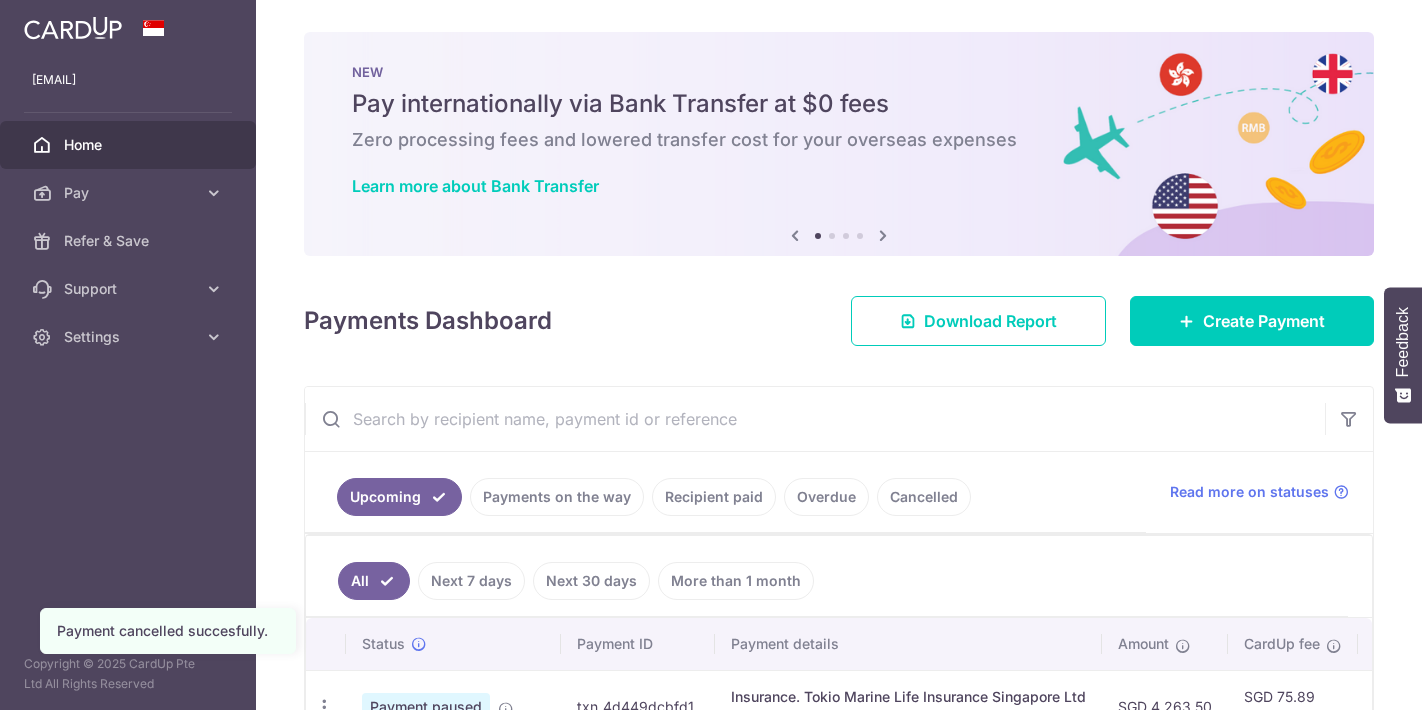 scroll, scrollTop: 0, scrollLeft: 0, axis: both 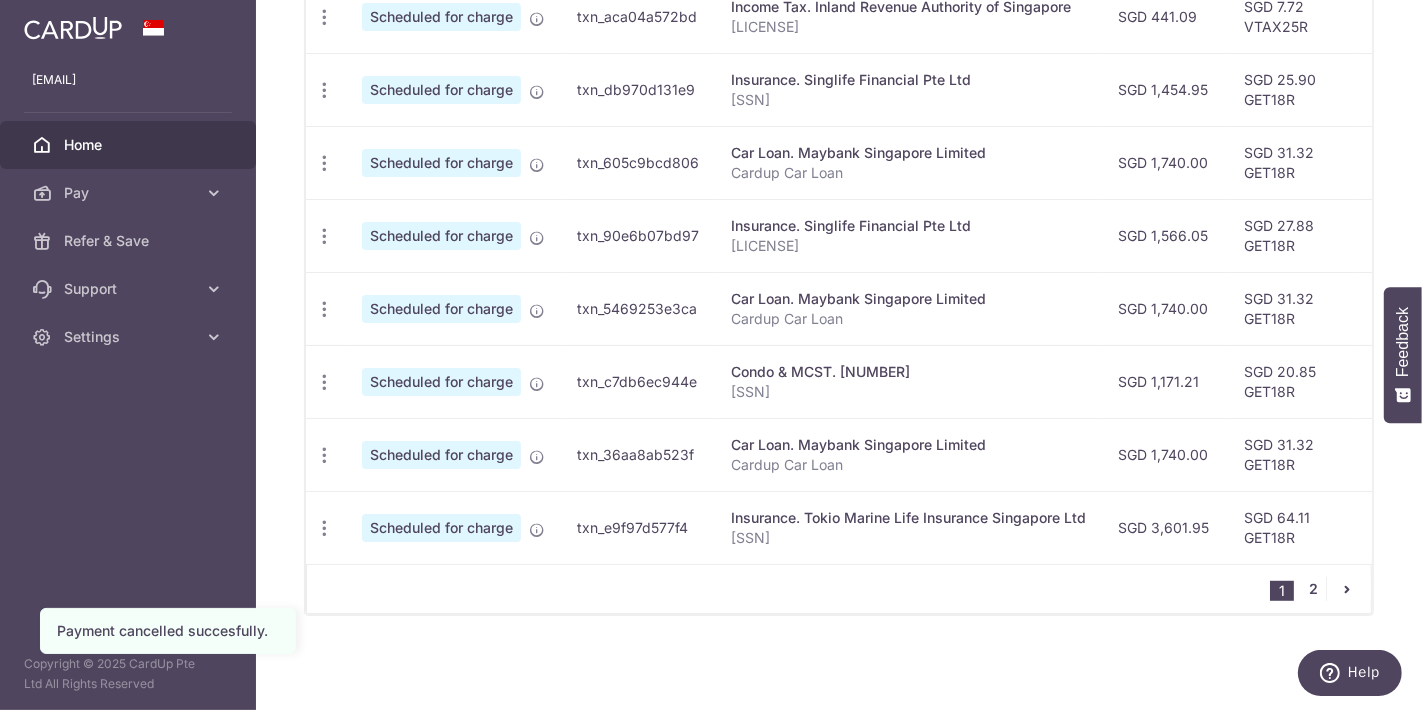 click on "2" at bounding box center (1314, 589) 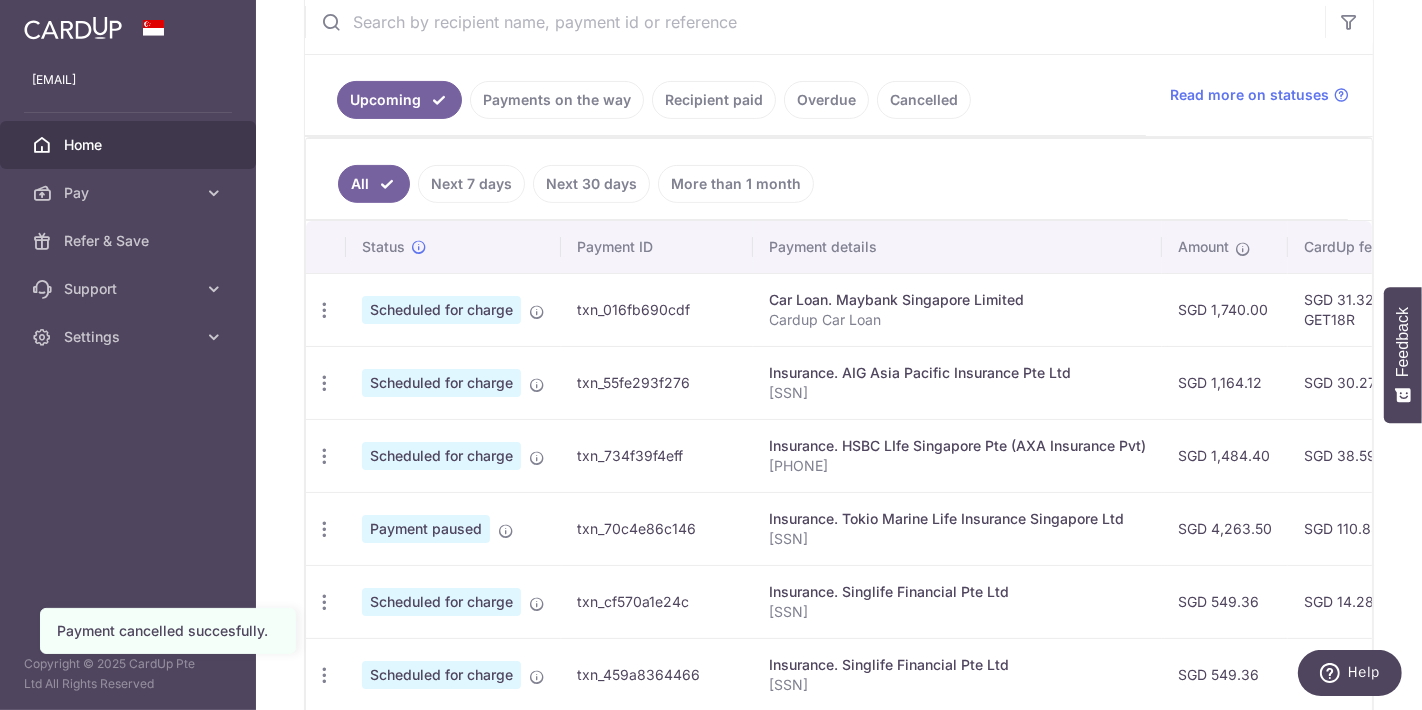 scroll, scrollTop: 427, scrollLeft: 0, axis: vertical 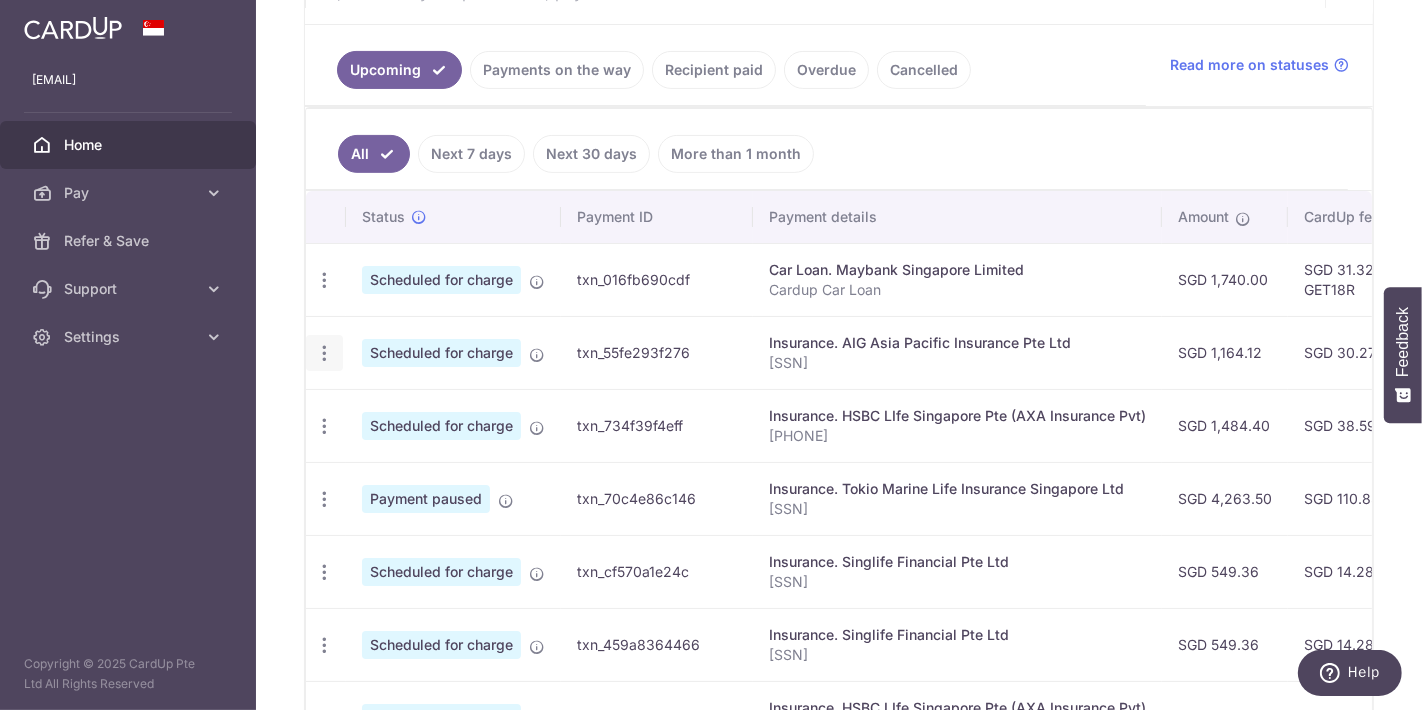 click at bounding box center [324, 280] 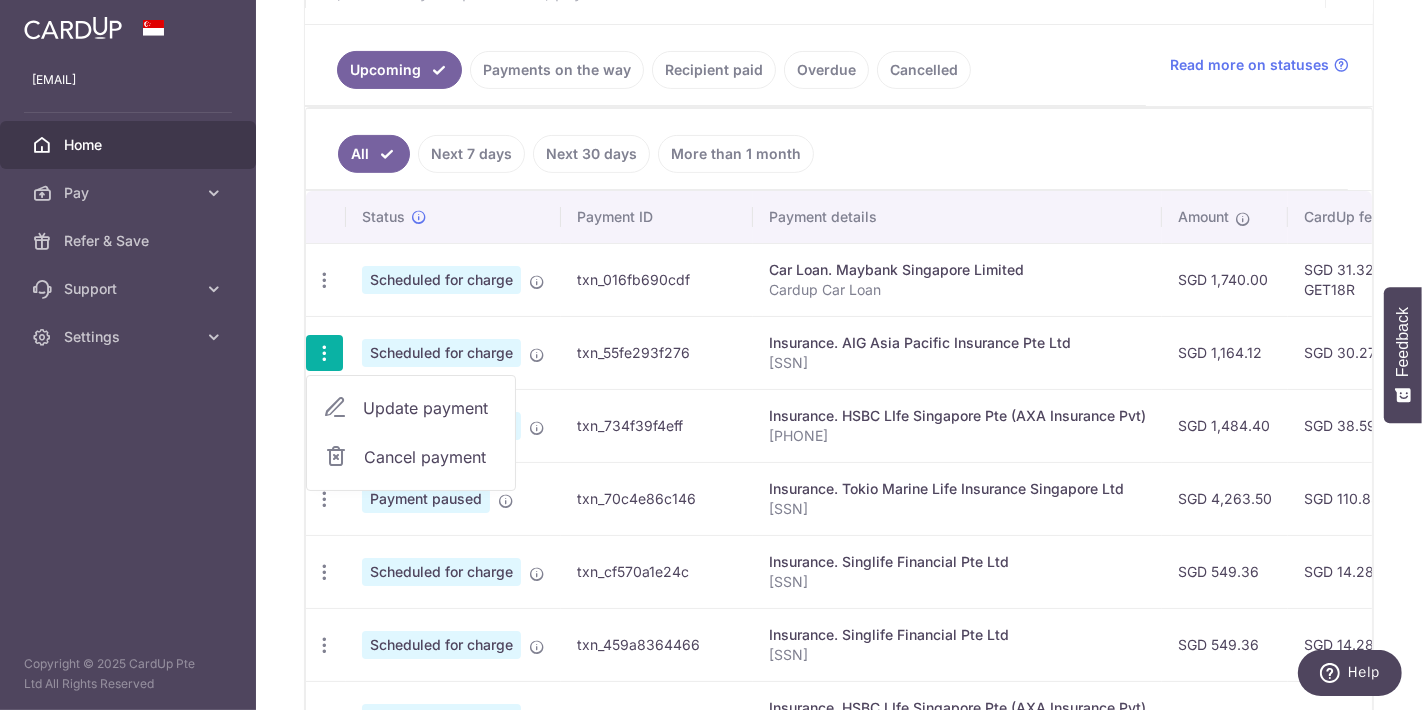 click on "Update payment" at bounding box center (431, 408) 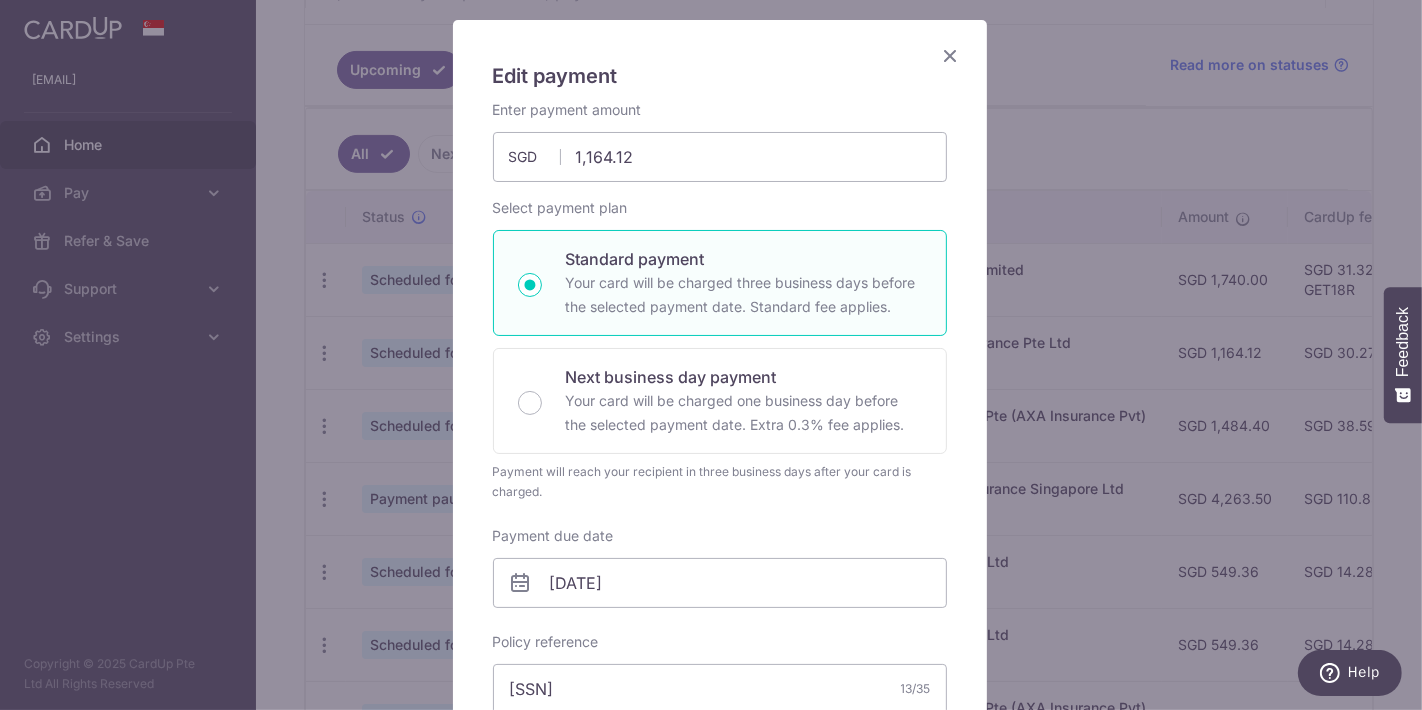 scroll, scrollTop: 111, scrollLeft: 0, axis: vertical 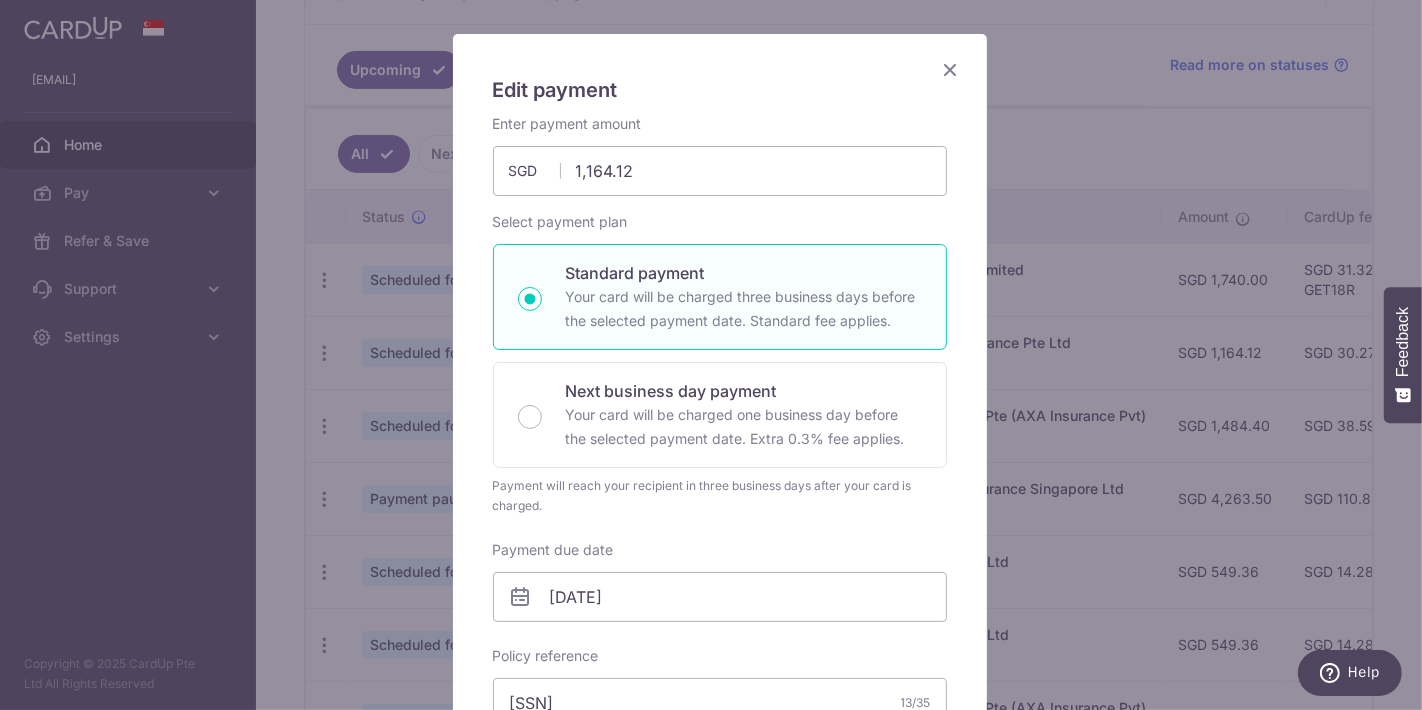 click at bounding box center [951, 69] 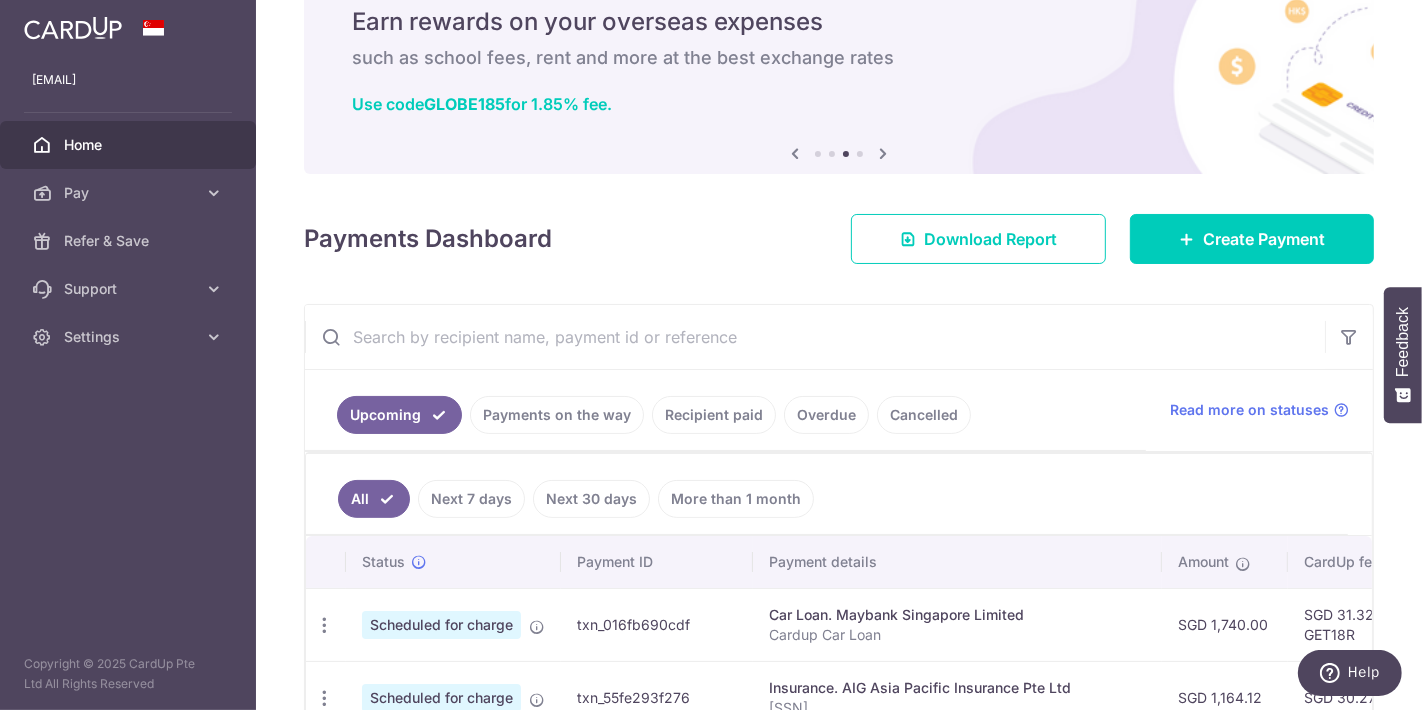 scroll, scrollTop: 0, scrollLeft: 0, axis: both 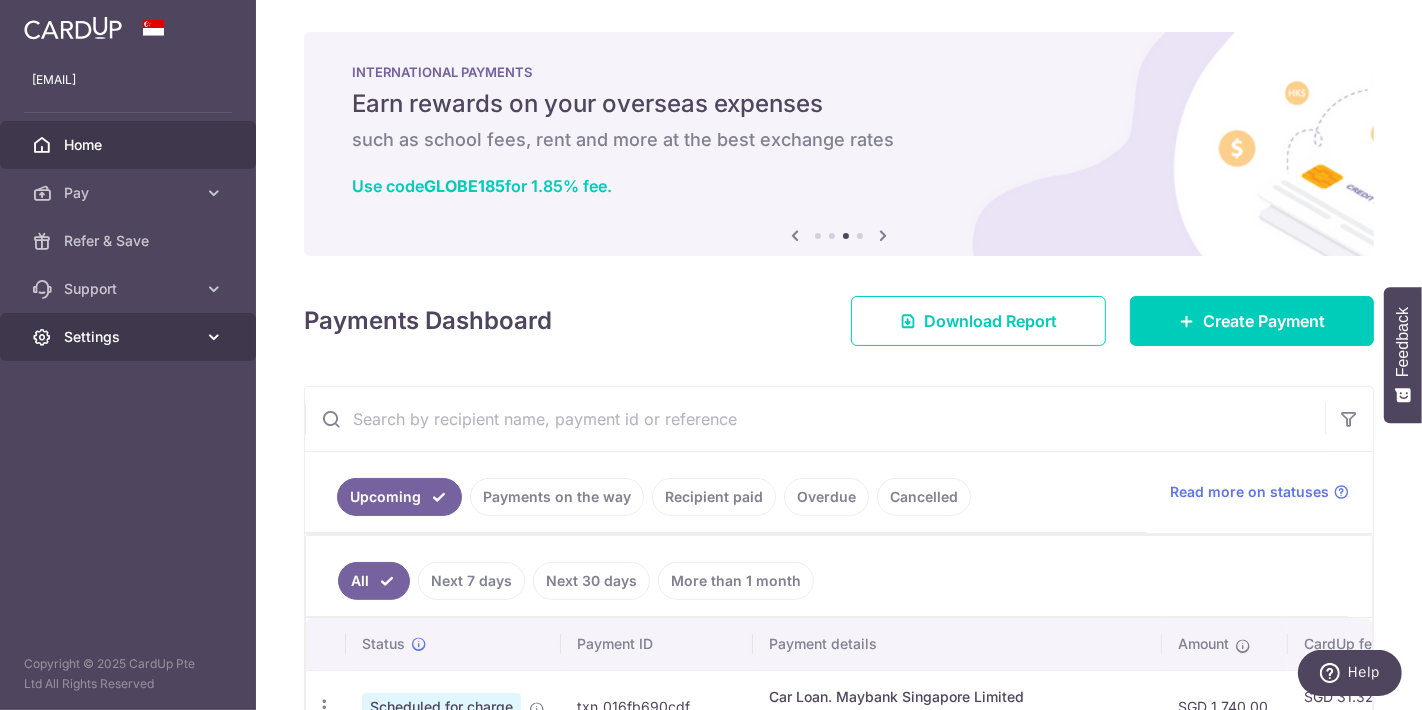 click on "Settings" at bounding box center (130, 337) 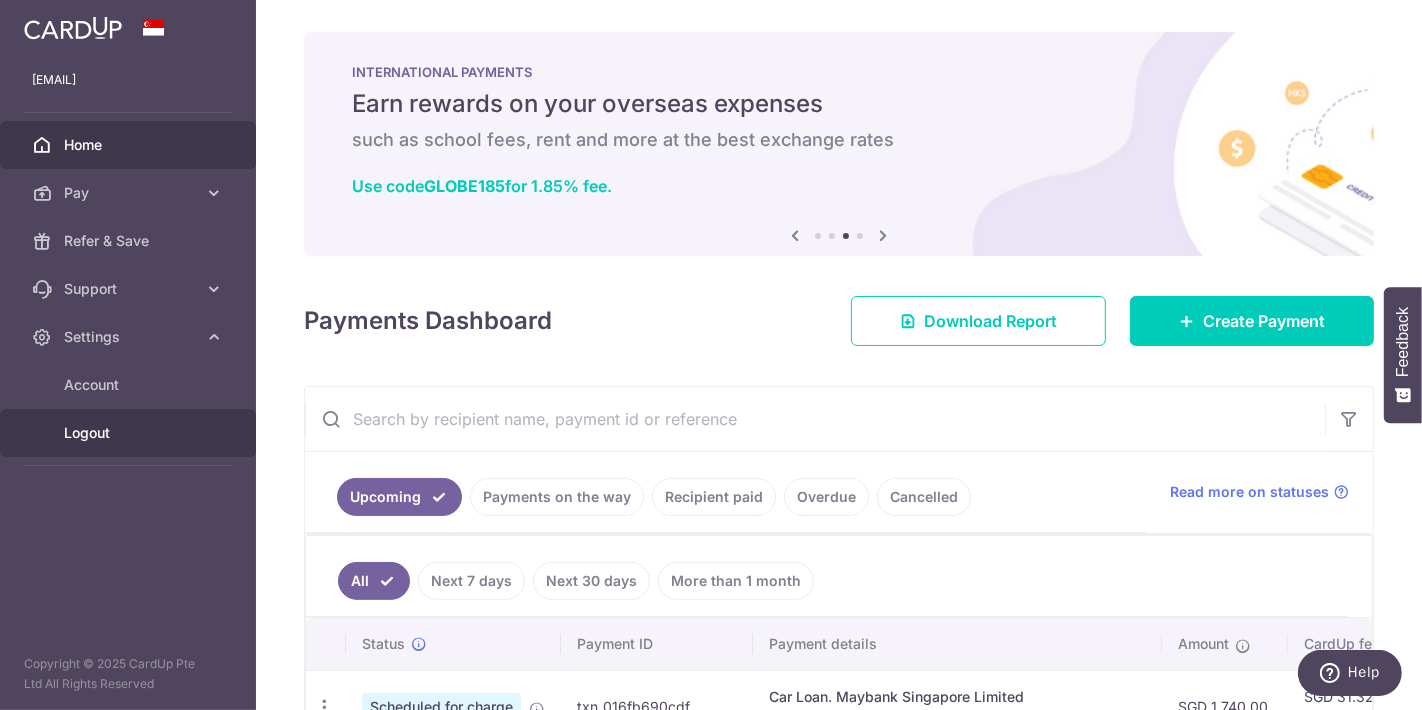 click on "Logout" at bounding box center (130, 433) 